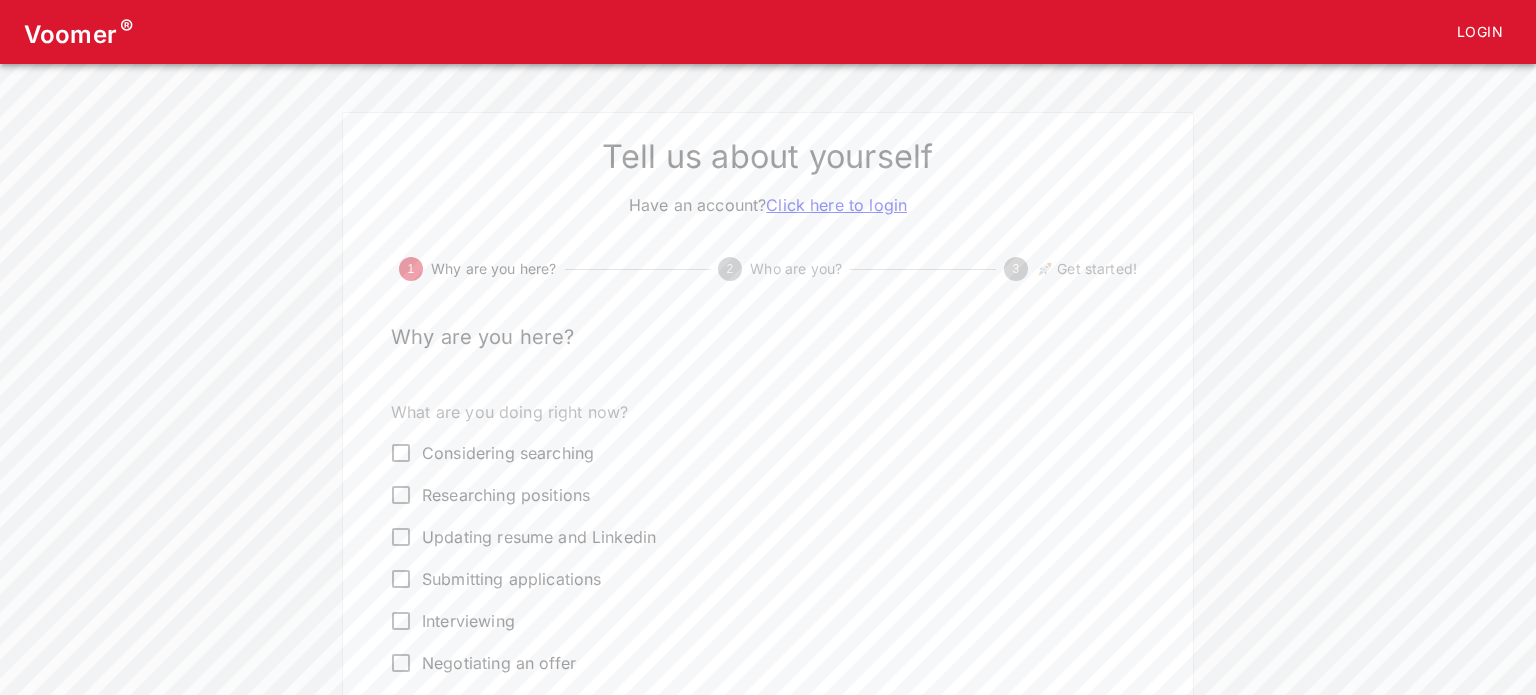 scroll, scrollTop: 0, scrollLeft: 0, axis: both 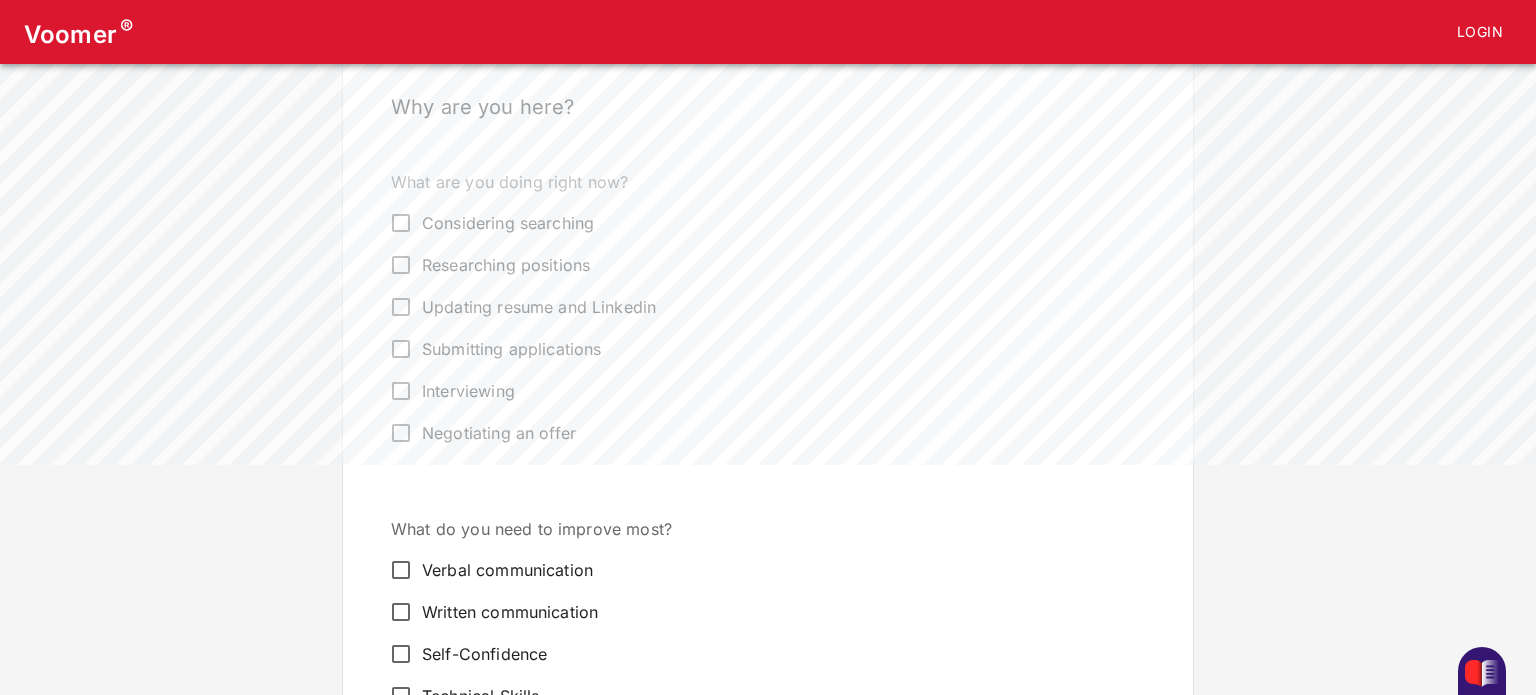 click on "Interviewing" at bounding box center (401, 391) 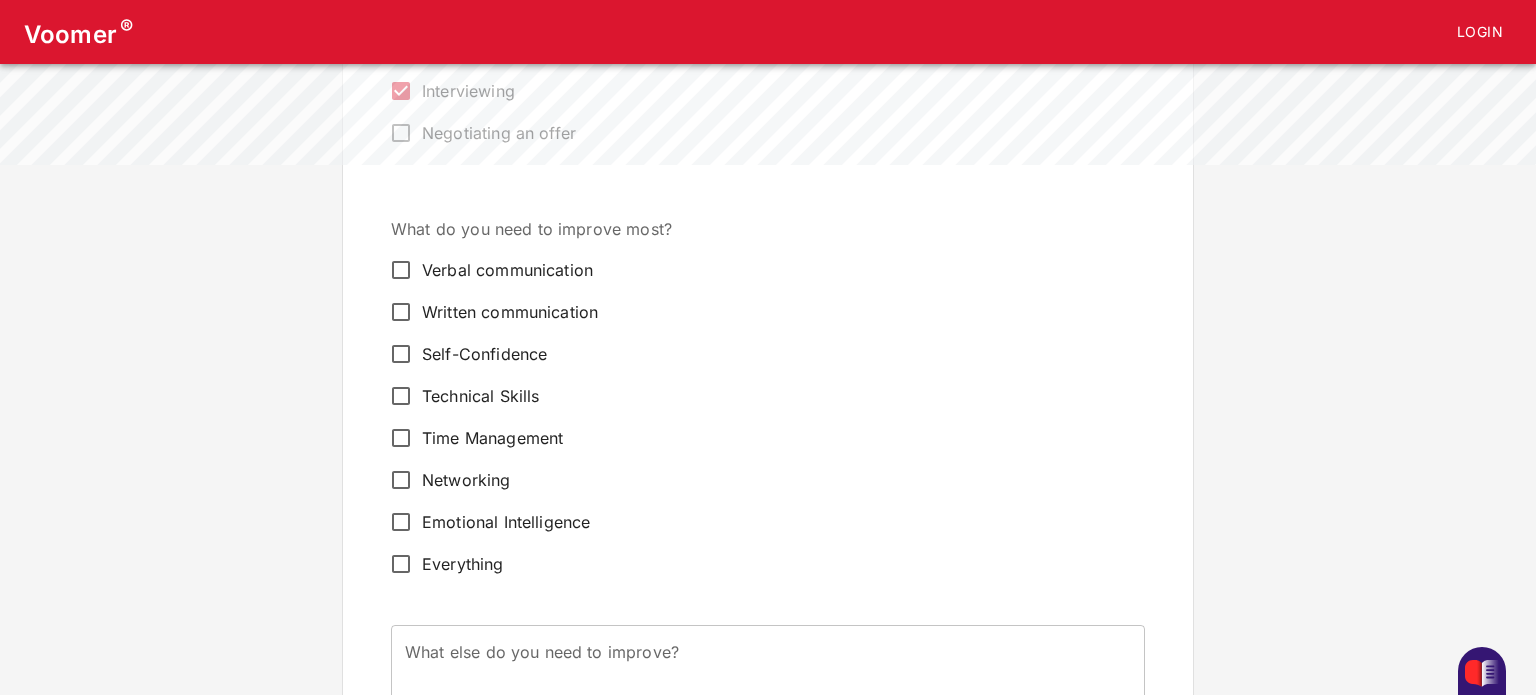 scroll, scrollTop: 540, scrollLeft: 0, axis: vertical 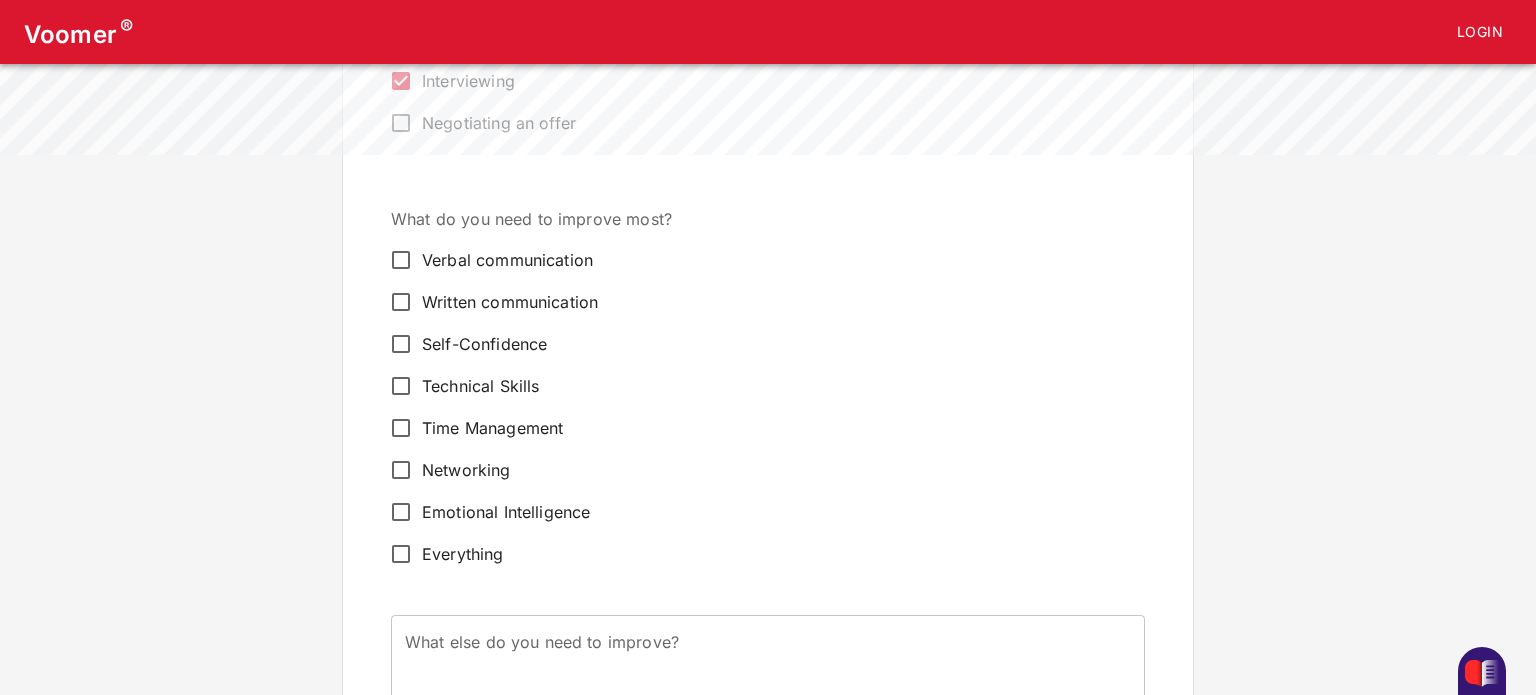 click on "Verbal communication" at bounding box center [507, 260] 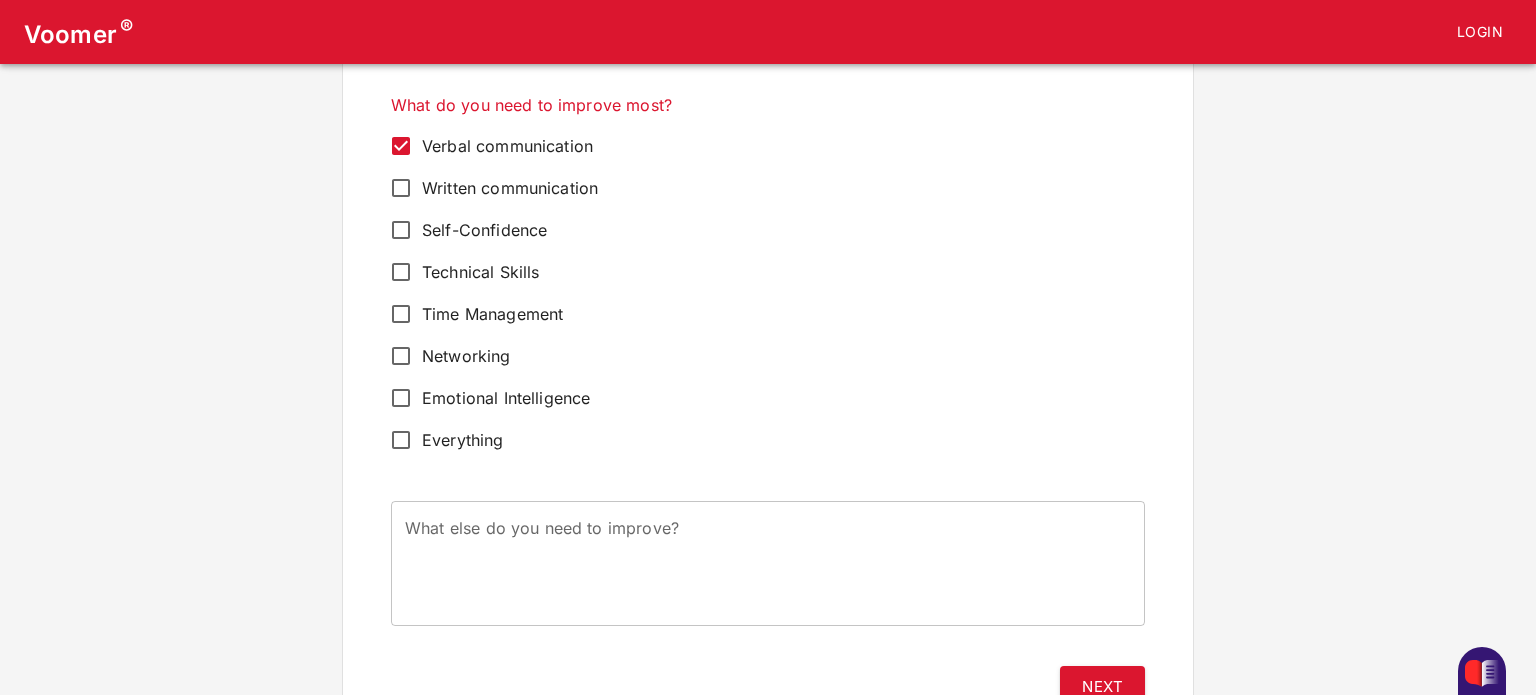 scroll, scrollTop: 740, scrollLeft: 0, axis: vertical 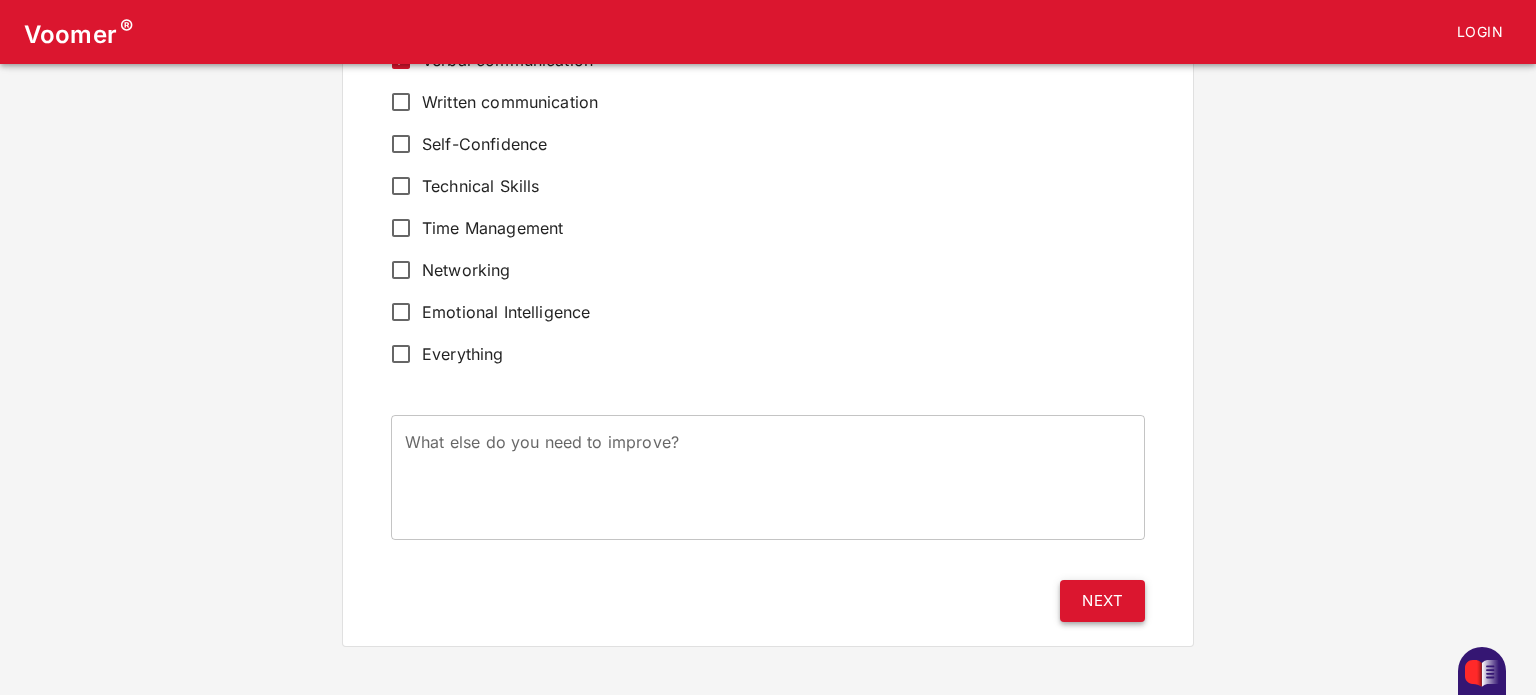 click on "Next" at bounding box center [1102, 601] 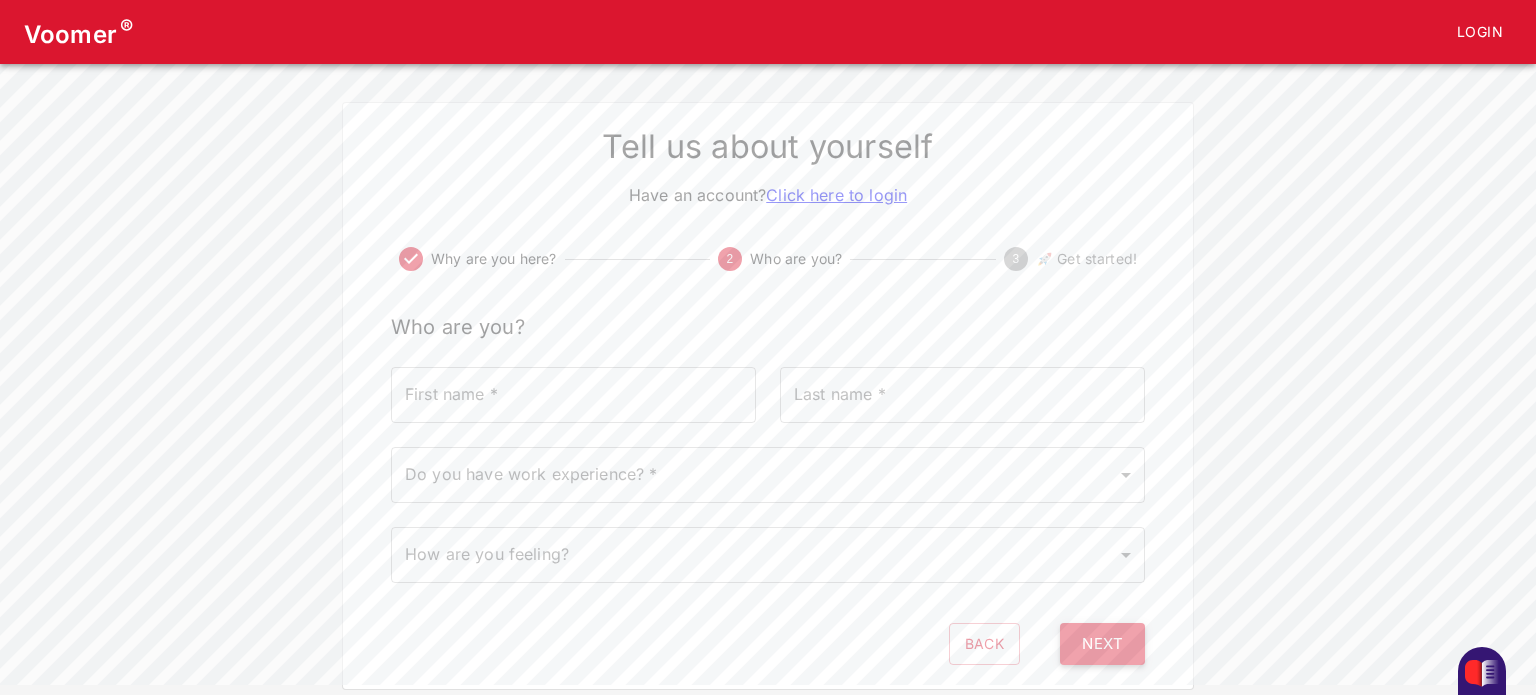 scroll, scrollTop: 0, scrollLeft: 0, axis: both 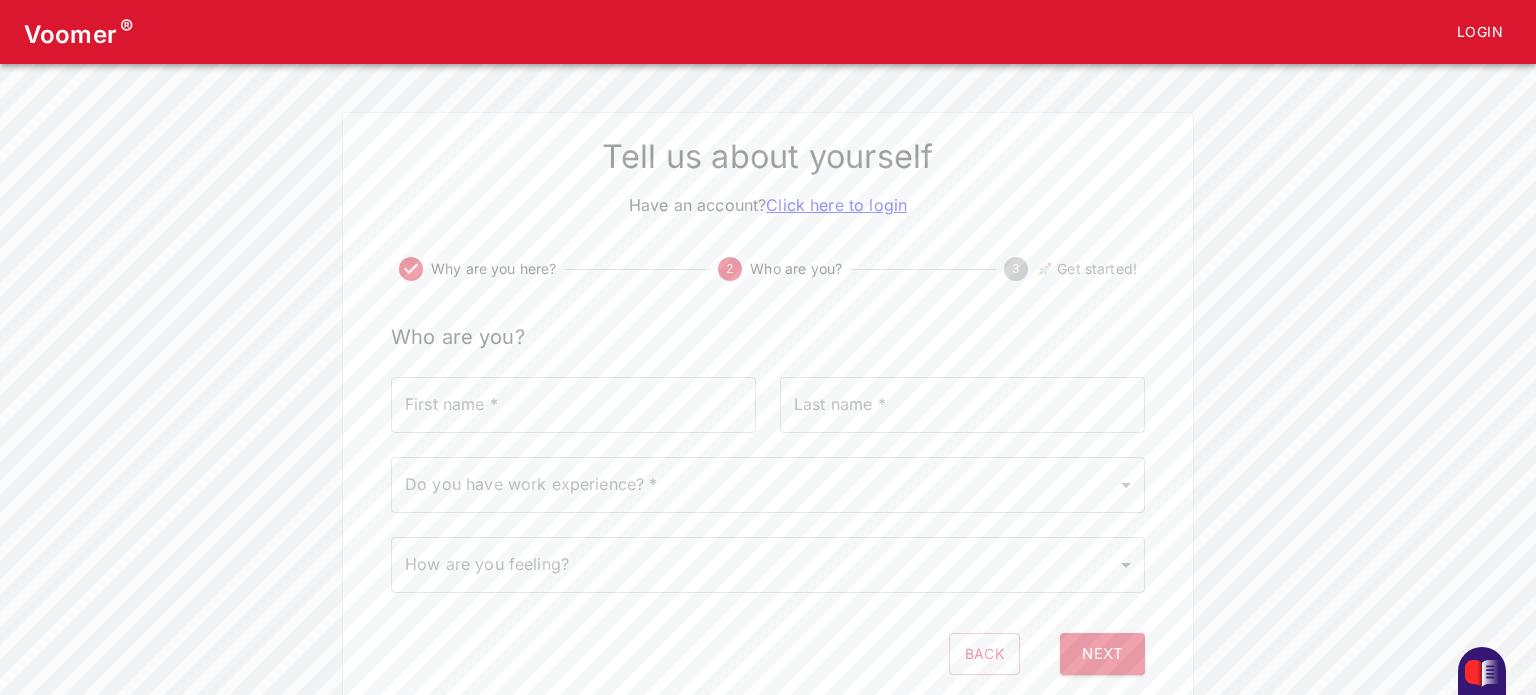 click on "First name *" at bounding box center (573, 405) 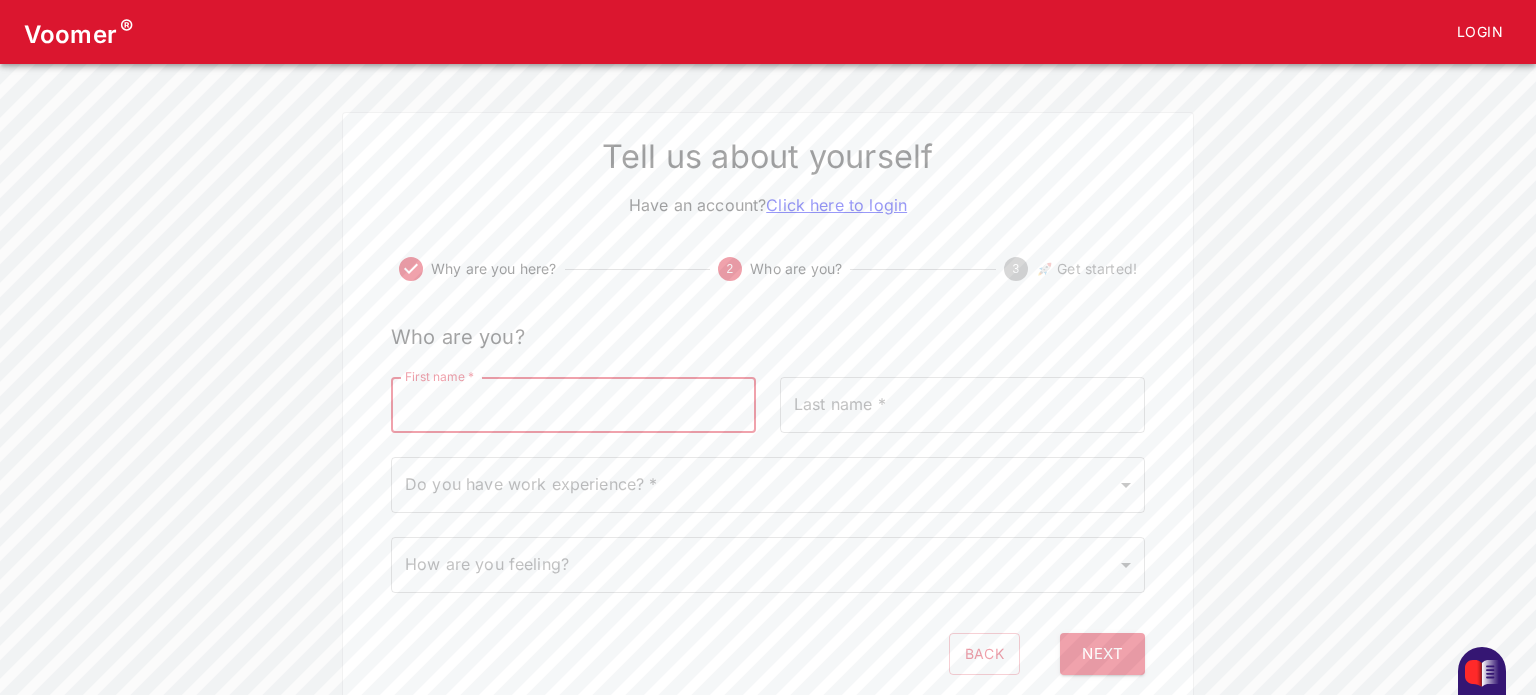 type on "[PERSON_NAME]" 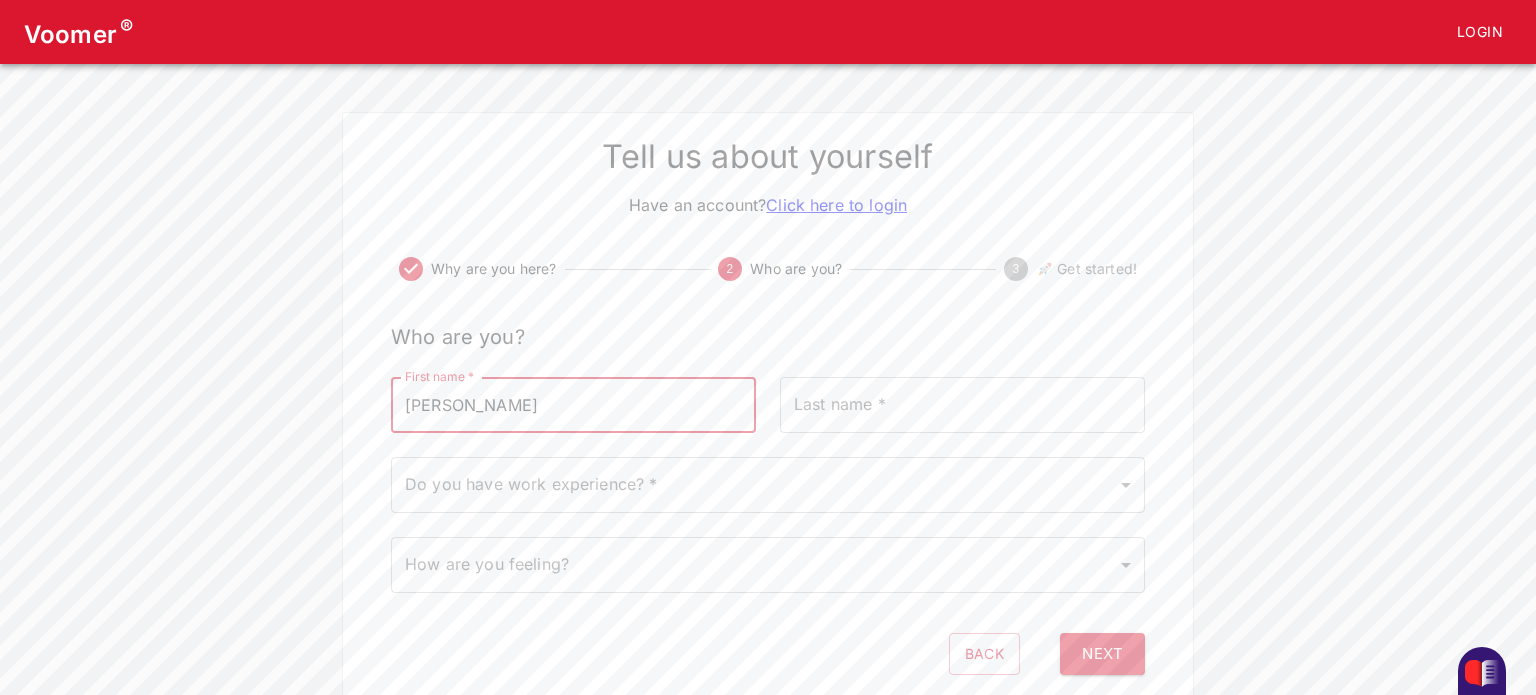 type on "[PERSON_NAME]" 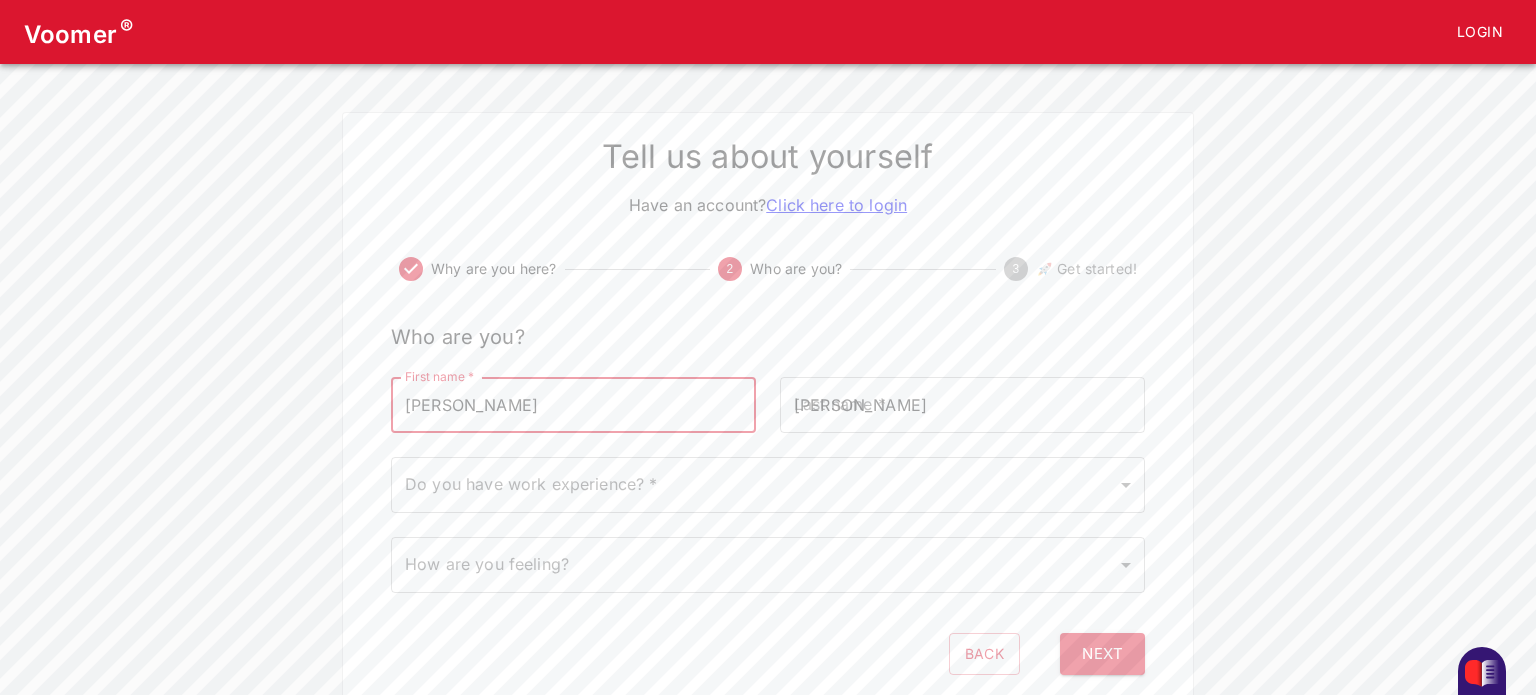 type 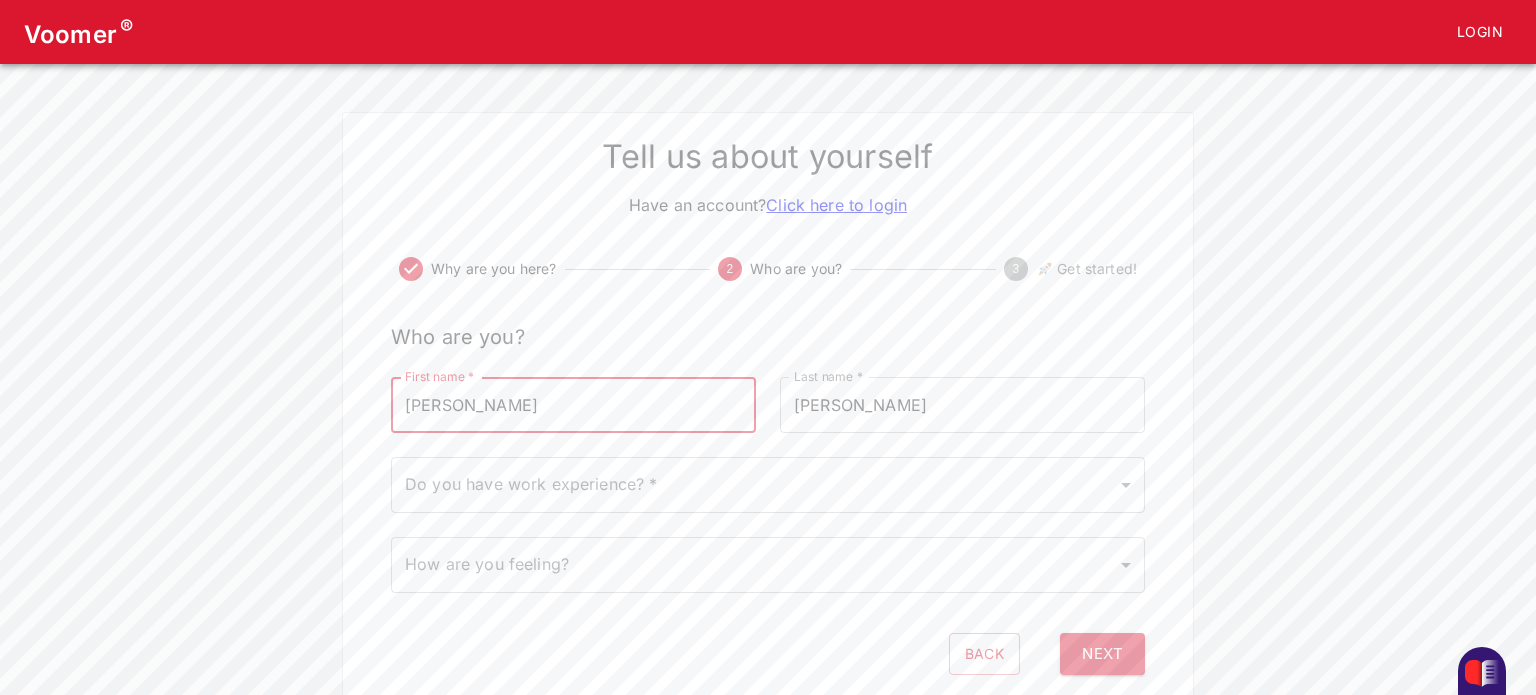 click on "Voomer ® Login Tell us about yourself Have an account?  Click here to login Why are you here? 2 Who are you? 3 🚀 Get started! Who are you? First name * [PERSON_NAME] First name * Last name * [PERSON_NAME] Last name * Do you have work experience? * ​ Do you have work experience? * How are you feeling? ​ How are you feeling? Back Next" at bounding box center [768, 350] 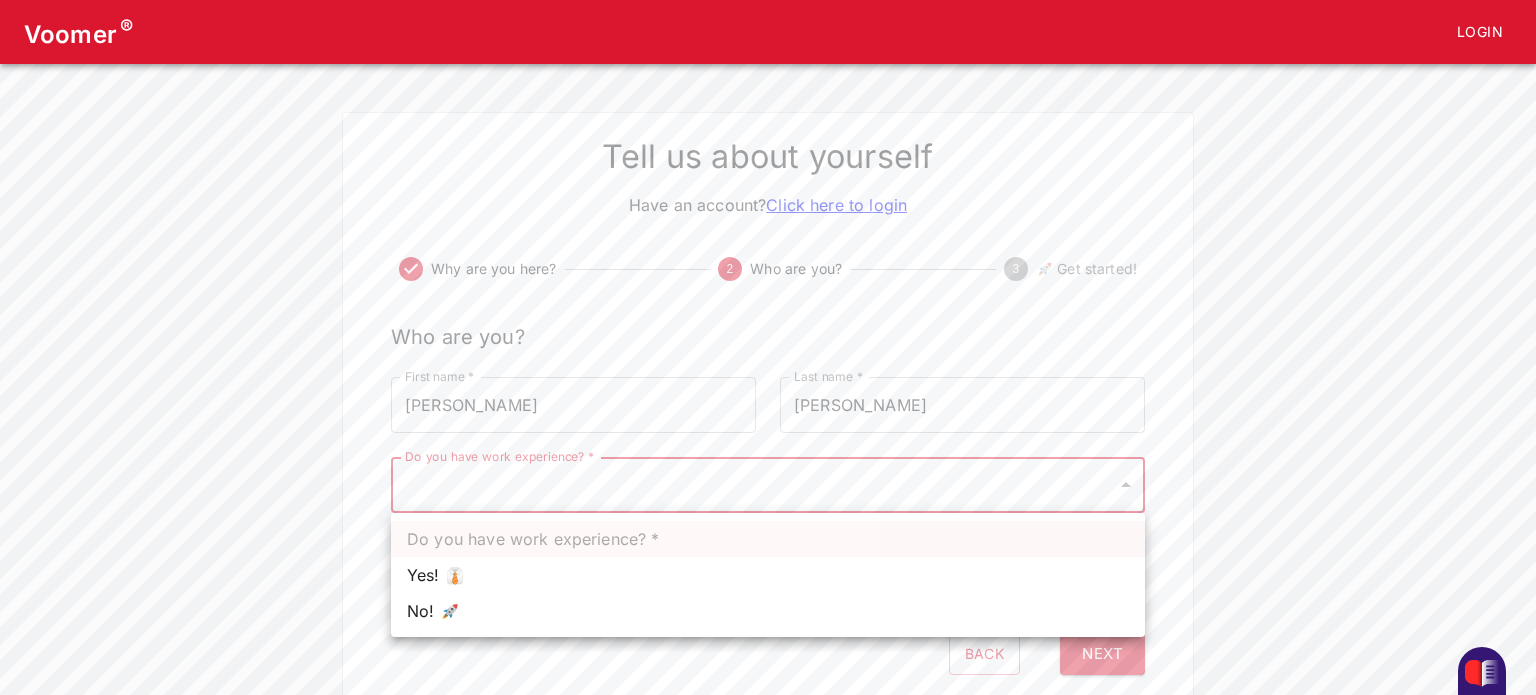 click on "Yes! 👔" at bounding box center [768, 575] 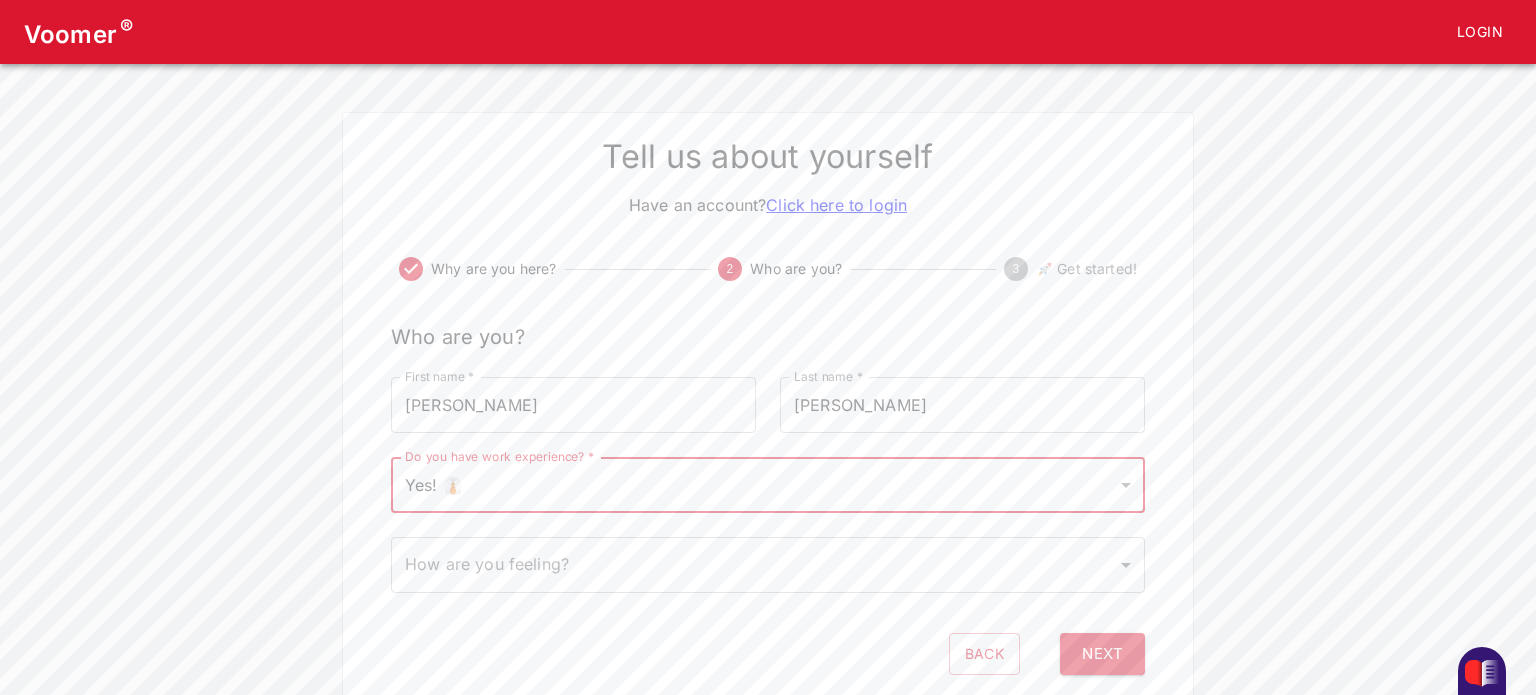 click on "Voomer ® Login Tell us about yourself Have an account?  Click here to login Why are you here? 2 Who are you? 3 🚀 Get started! Who are you? First name * [PERSON_NAME] First name * Last name * [PERSON_NAME] Last name * Do you have work experience? * Yes! 👔 1 Do you have work experience? * How are you feeling? ​ How are you feeling? Back Next" at bounding box center (768, 350) 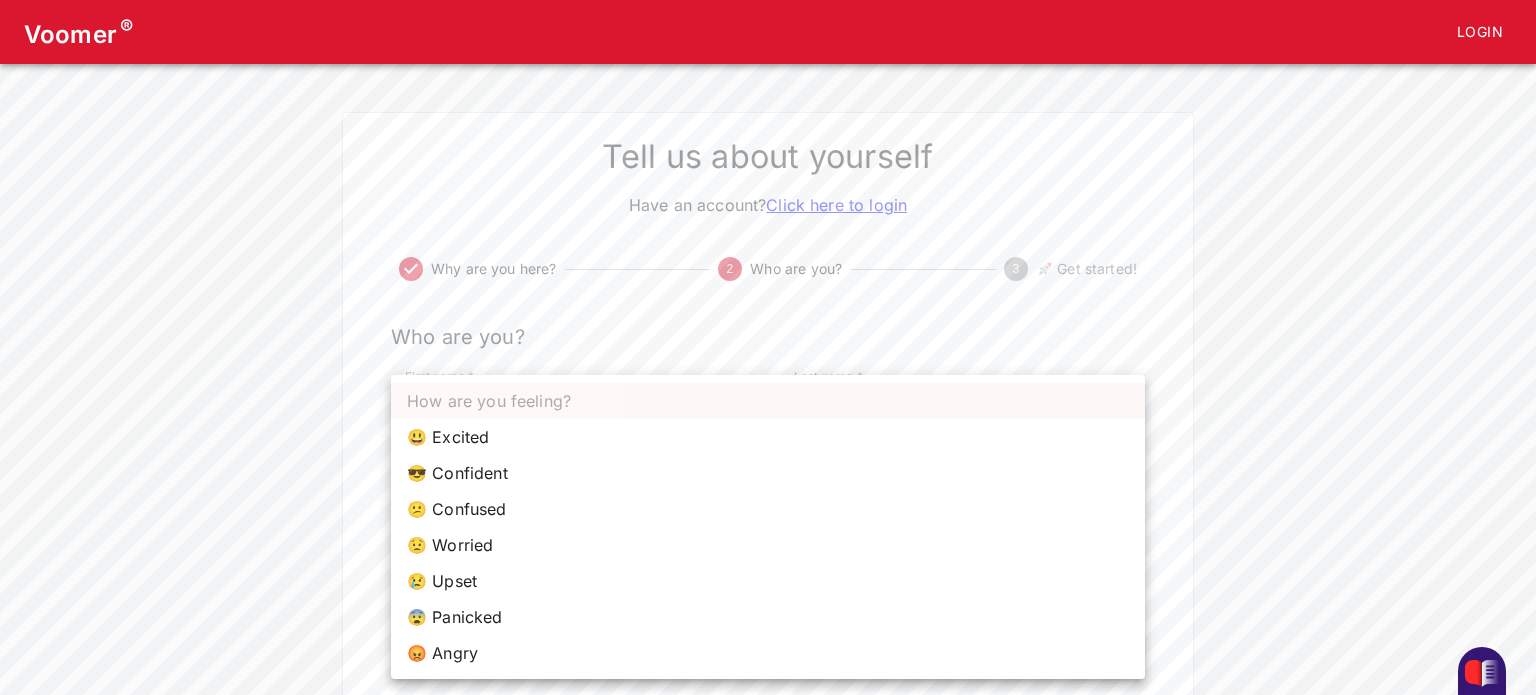 click on "😃 Excited" at bounding box center (768, 437) 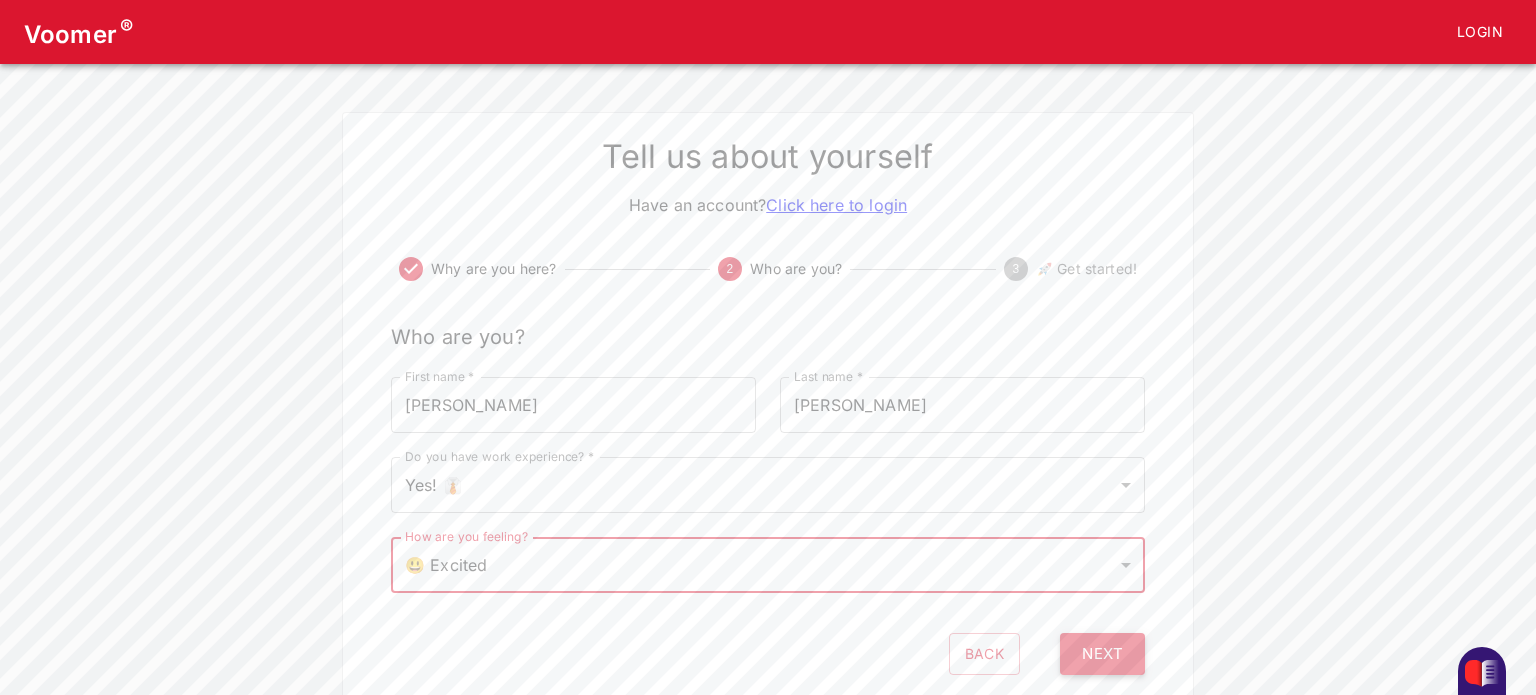 click on "Next" at bounding box center [1102, 654] 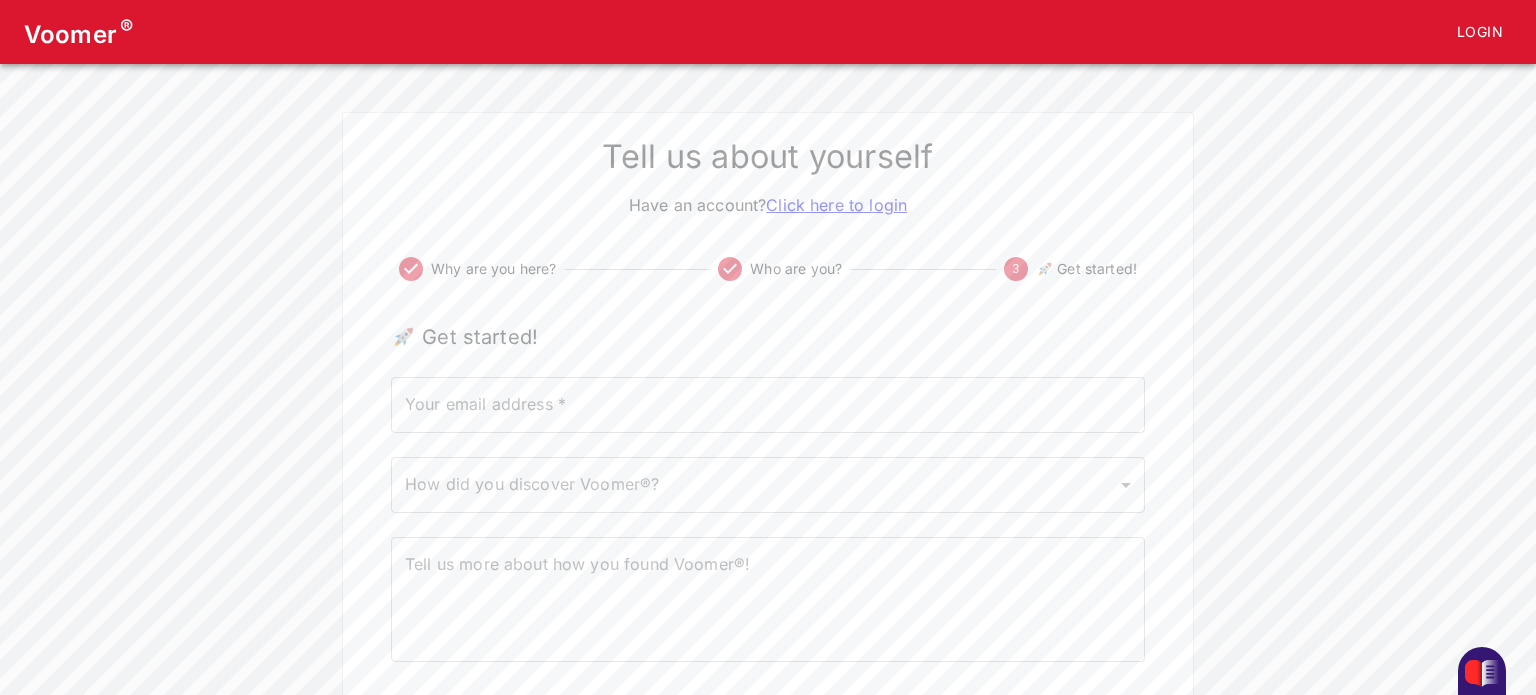 click on "Your email address *" at bounding box center (768, 405) 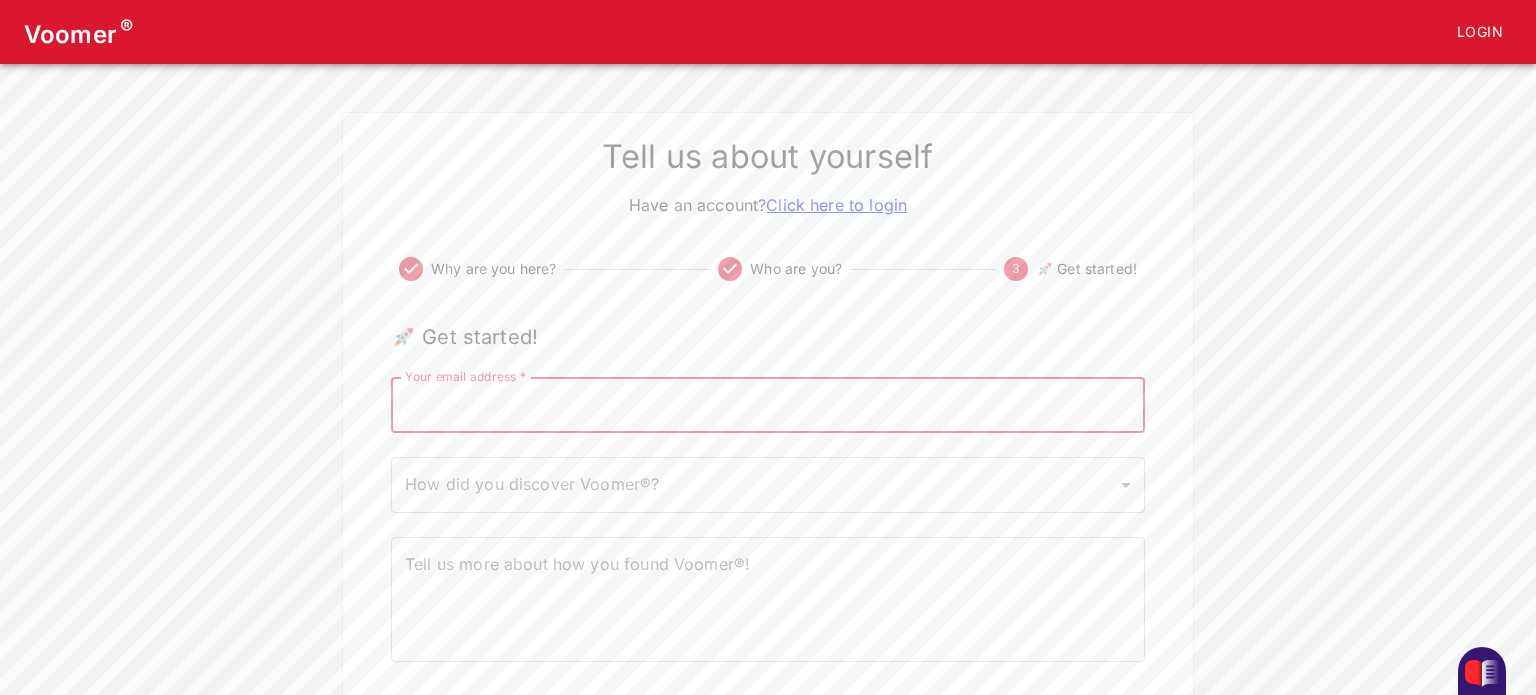type on "[EMAIL_ADDRESS][DOMAIN_NAME]" 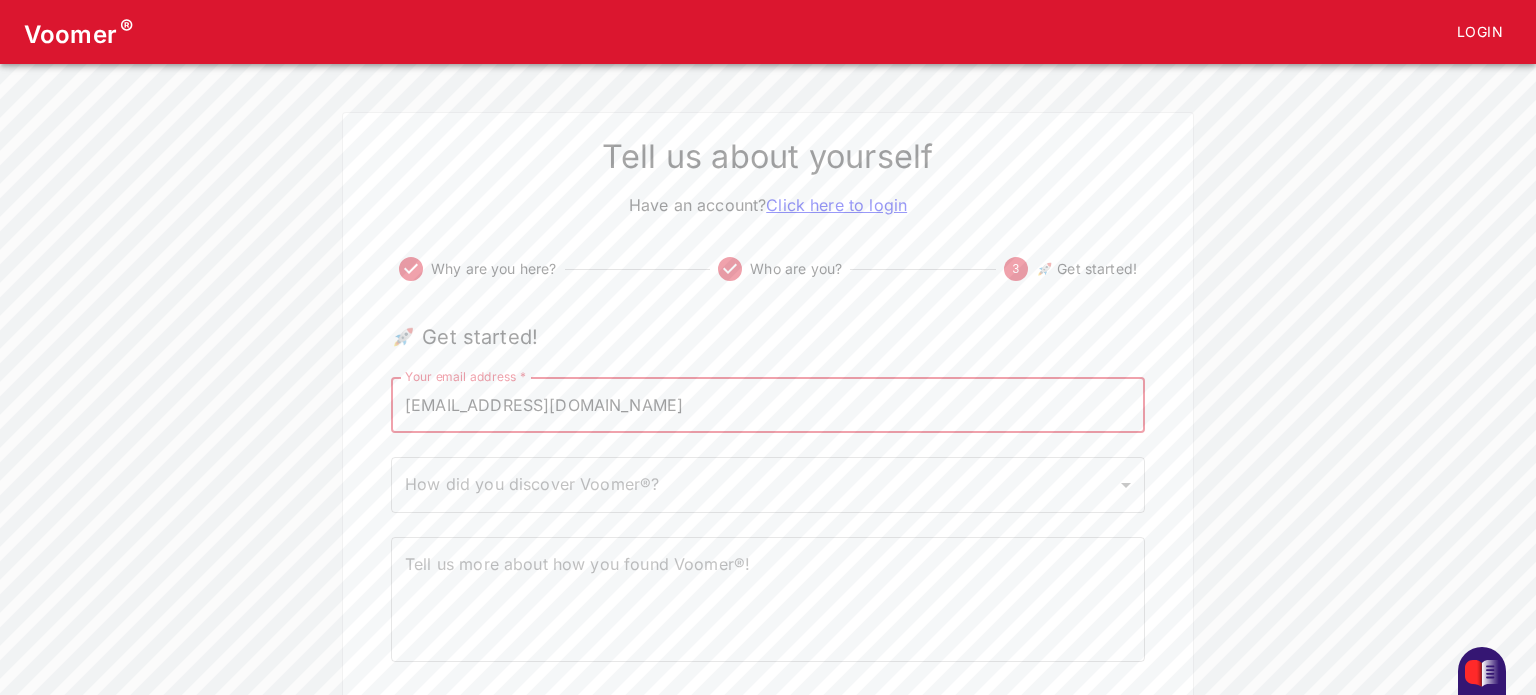 click on "Voomer ® Login Tell us about yourself Have an account?  Click here to login Why are you here? Who are you? 3 🚀 Get started! 🚀 Get started! Your email address * [EMAIL_ADDRESS][DOMAIN_NAME] Your email address * How did you discover Voomer®? ​ How did you discover Voomer®? Tell us more about how you found Voomer®! x Tell us more about how you found Voomer®! Back Click to Start" at bounding box center (768, 384) 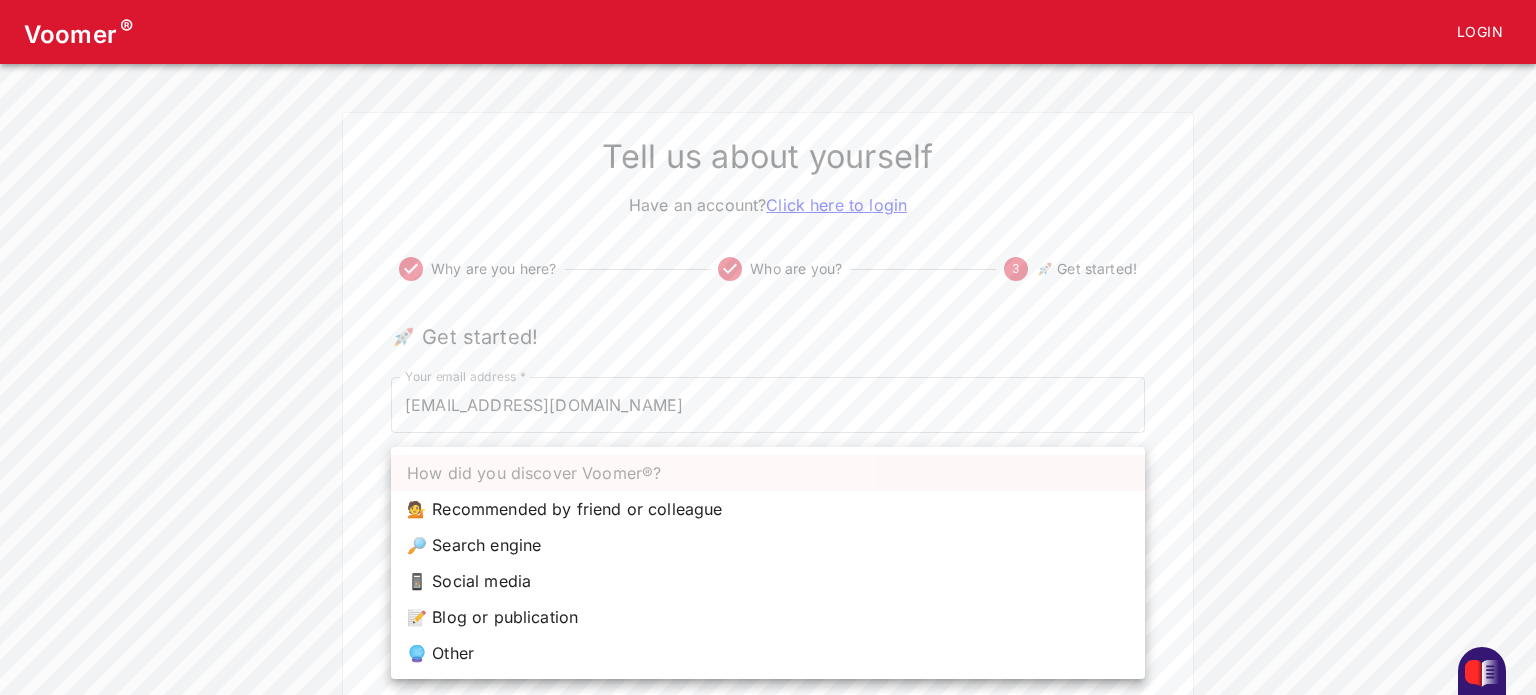 click on "🔎 Search engine" at bounding box center [768, 545] 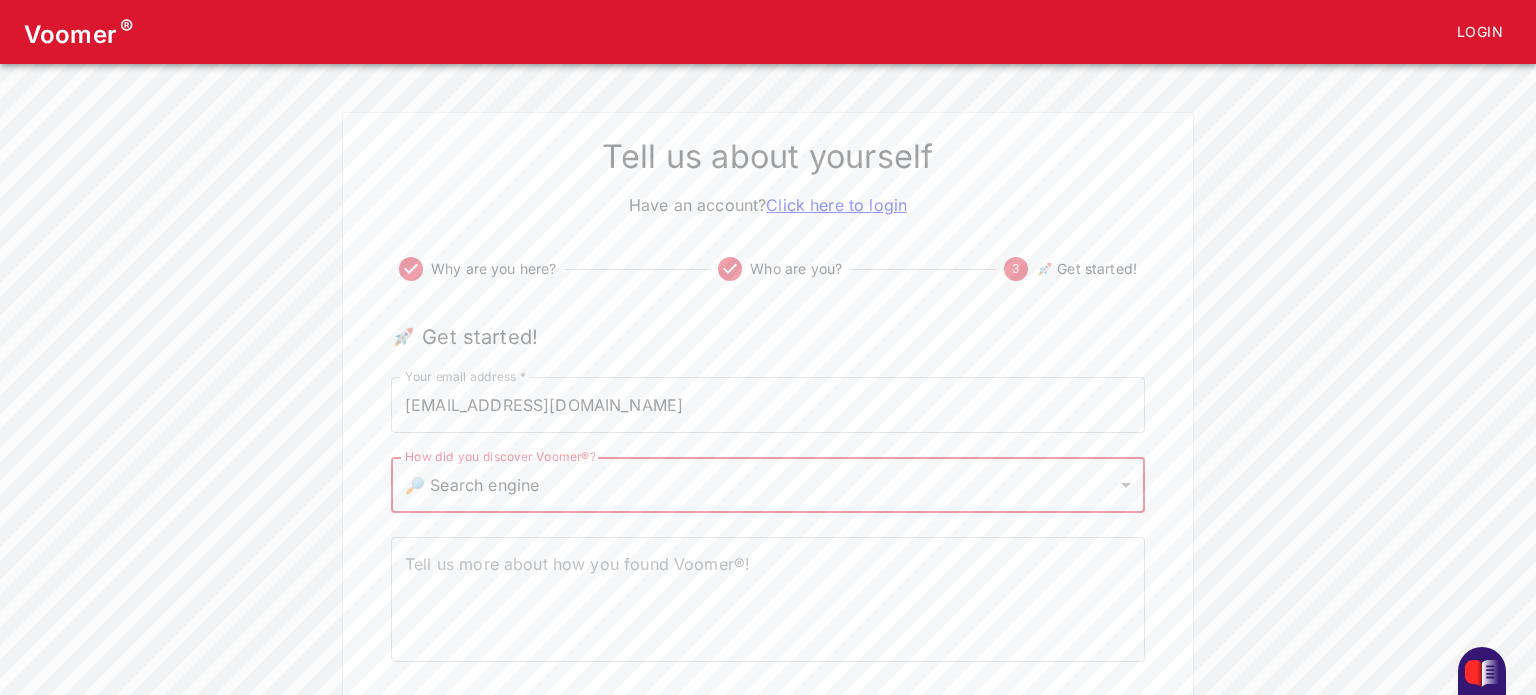 click on "Tell us more about how you found Voomer®!" at bounding box center (768, 600) 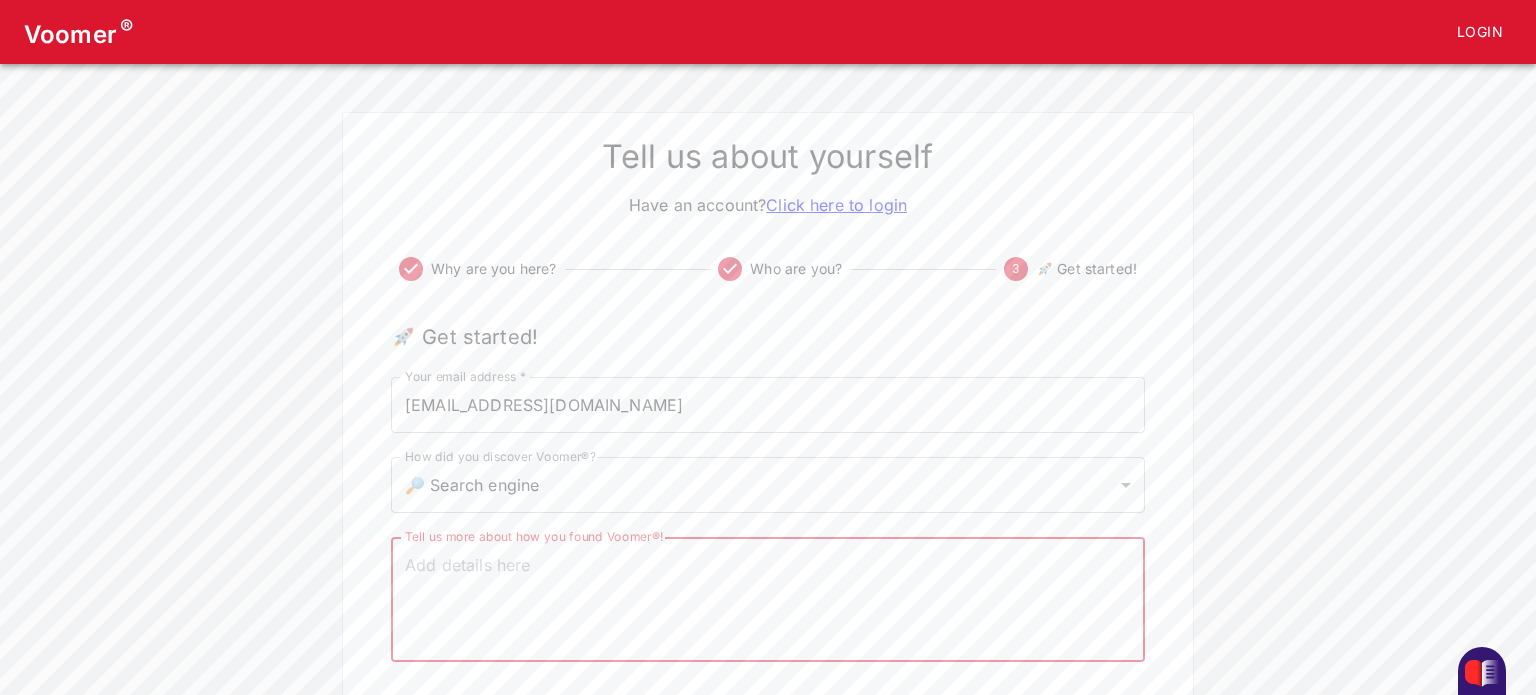 click on "Voomer ® Login Tell us about yourself Have an account?  Click here to login Why are you here? Who are you? 3 🚀 Get started! 🚀 Get started! Your email address * [EMAIL_ADDRESS][DOMAIN_NAME] Your email address * How did you discover Voomer®? 🔎 Search engine search How did you discover Voomer®? Tell us more about how you found Voomer®! x Tell us more about how you found Voomer®! Back Click to Start" at bounding box center [768, 384] 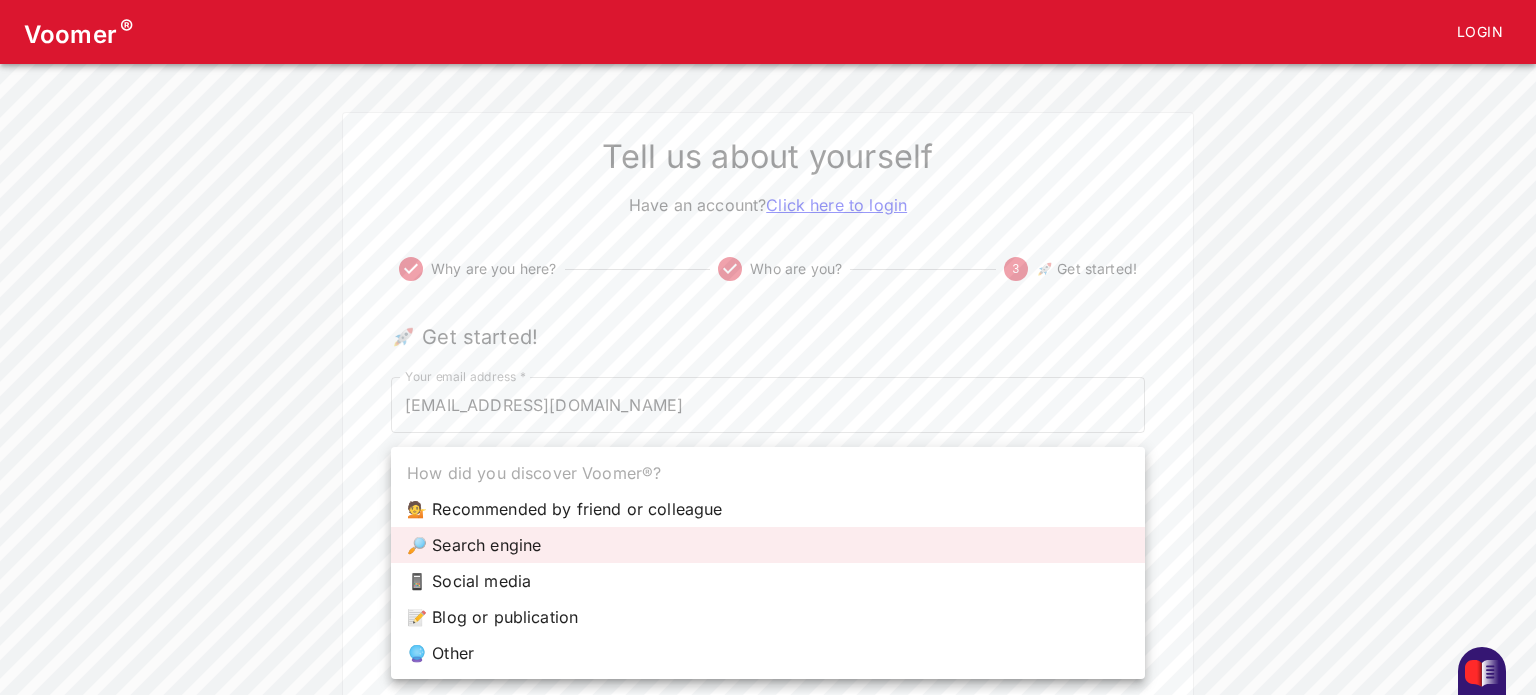 click on "💁 Recommended by friend or colleague" at bounding box center [768, 509] 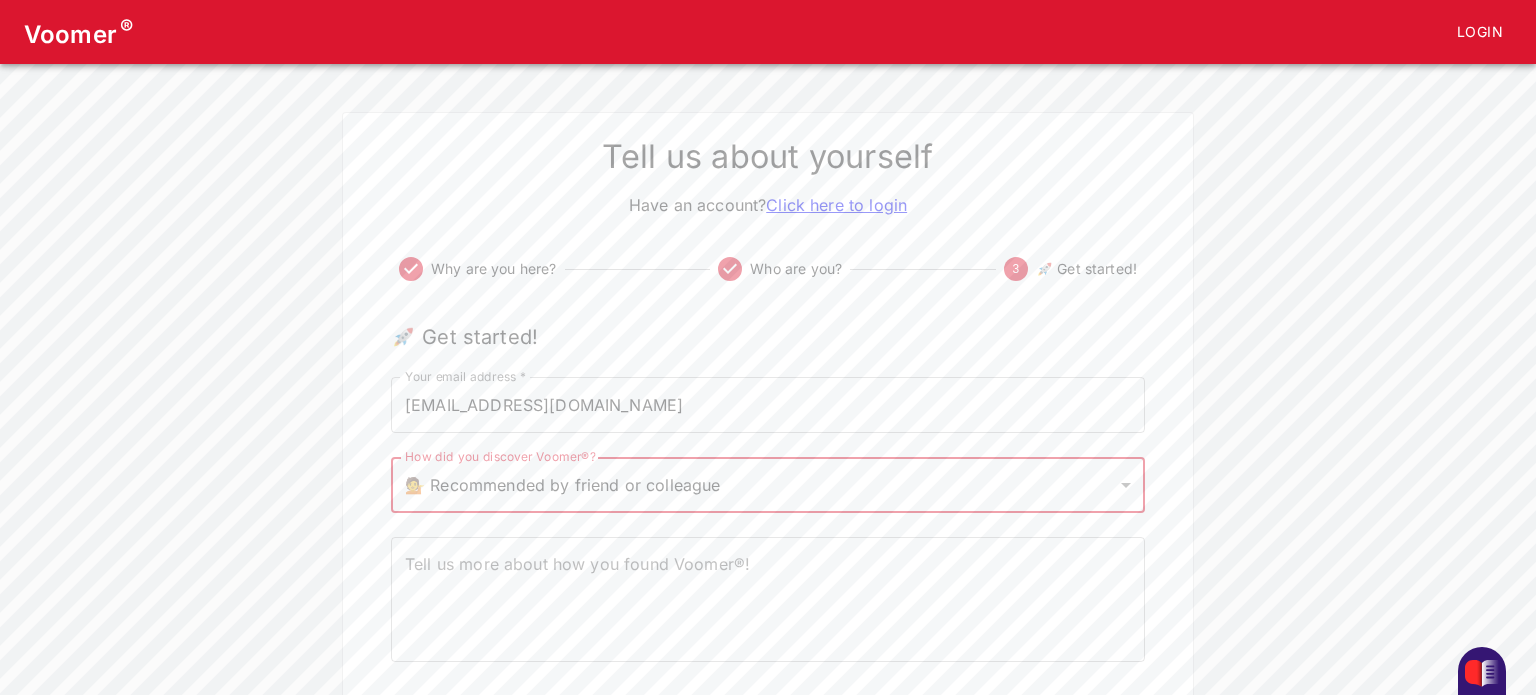 click on "Tell us more about how you found Voomer®!" at bounding box center (768, 600) 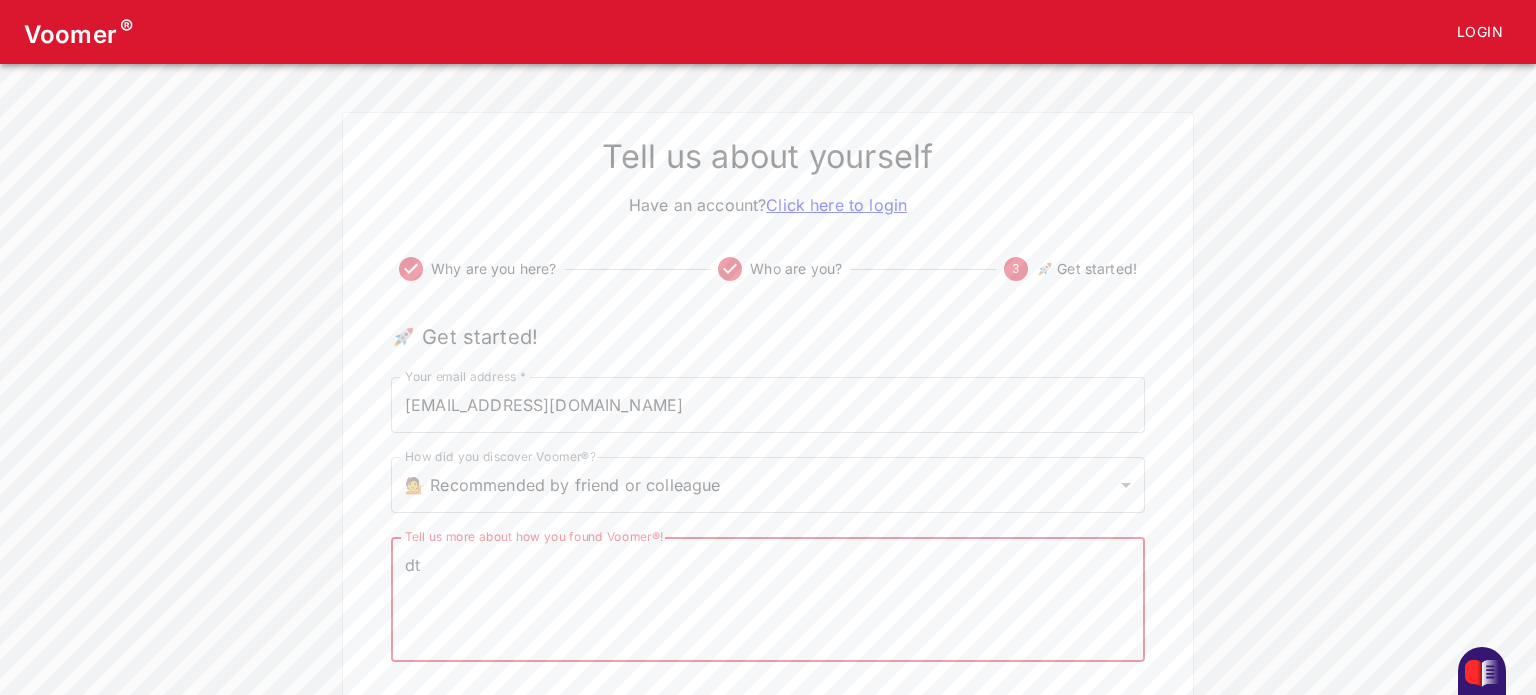 type on "dtc" 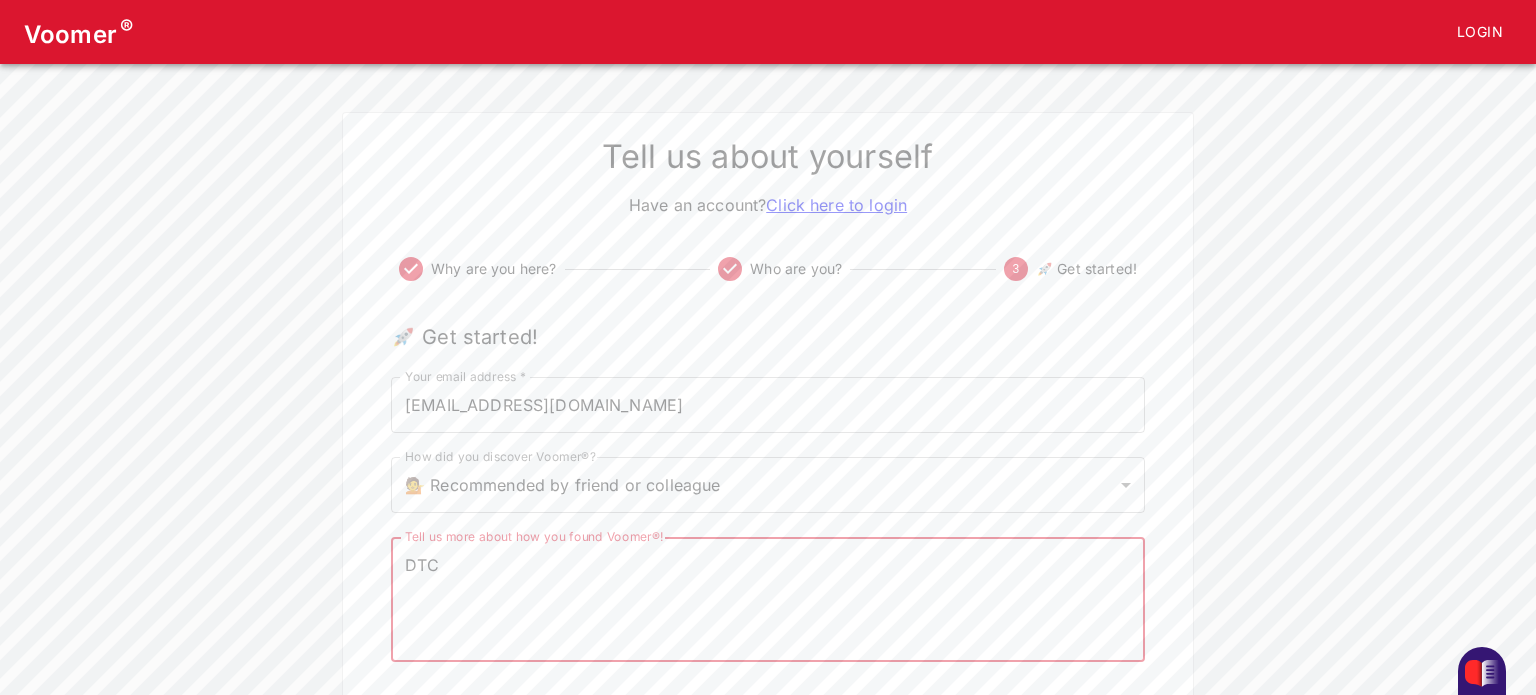 scroll, scrollTop: 121, scrollLeft: 0, axis: vertical 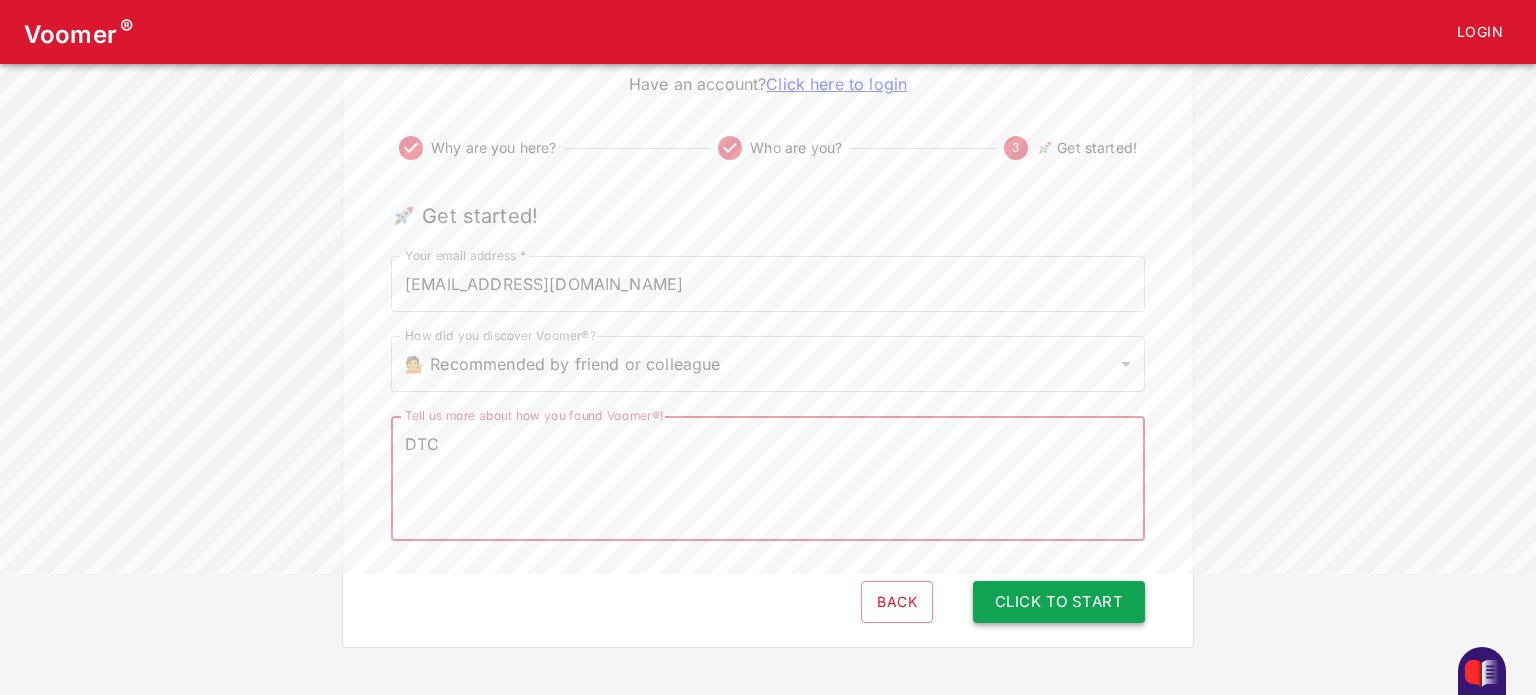 type on "DTC" 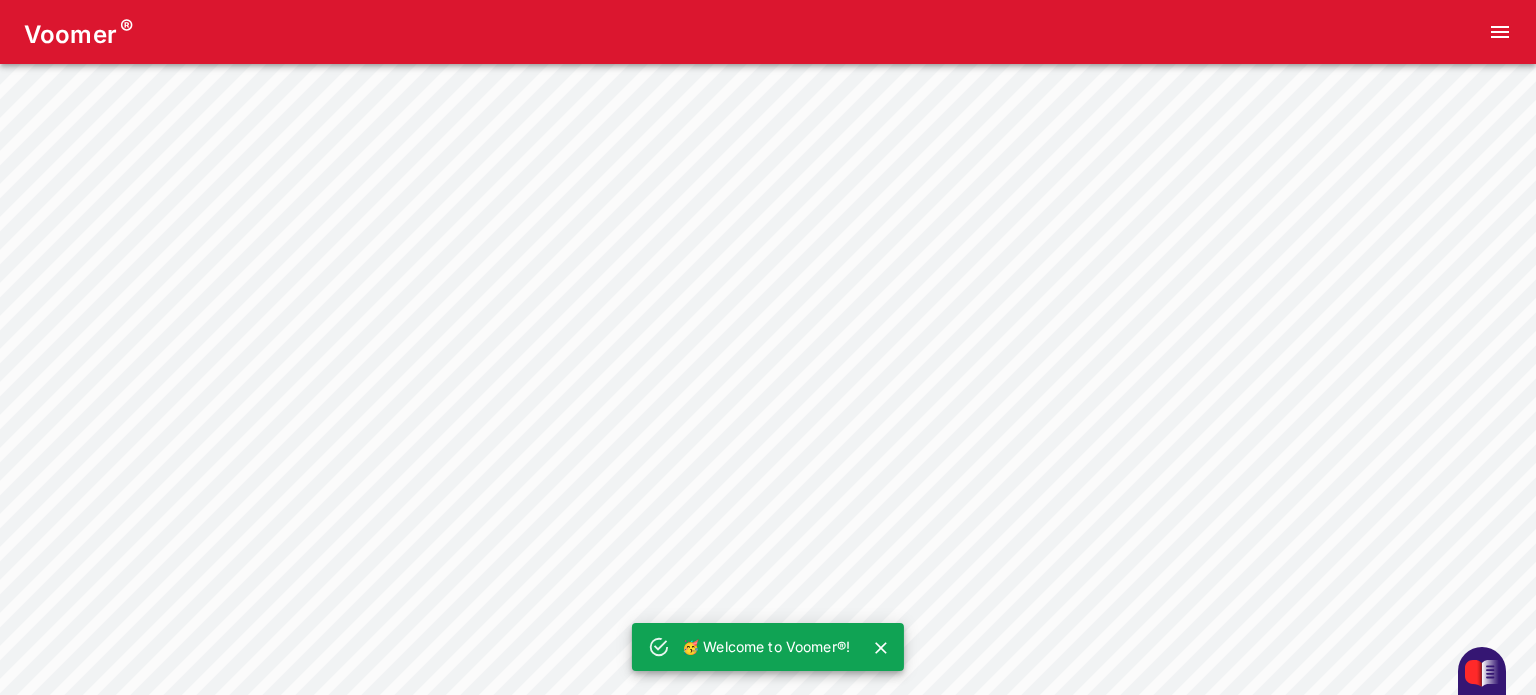 scroll, scrollTop: 0, scrollLeft: 0, axis: both 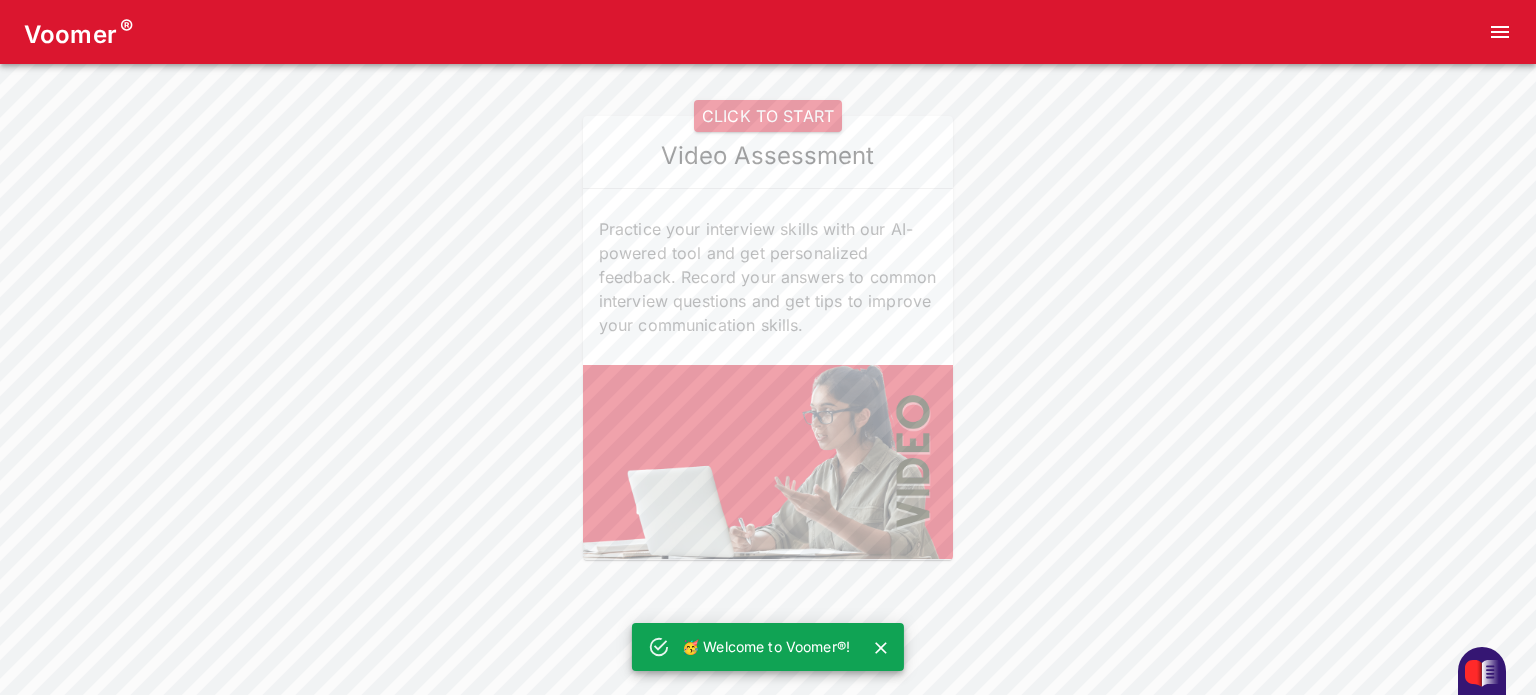 click on "🥳 Welcome to Voomer®!" at bounding box center [766, 647] 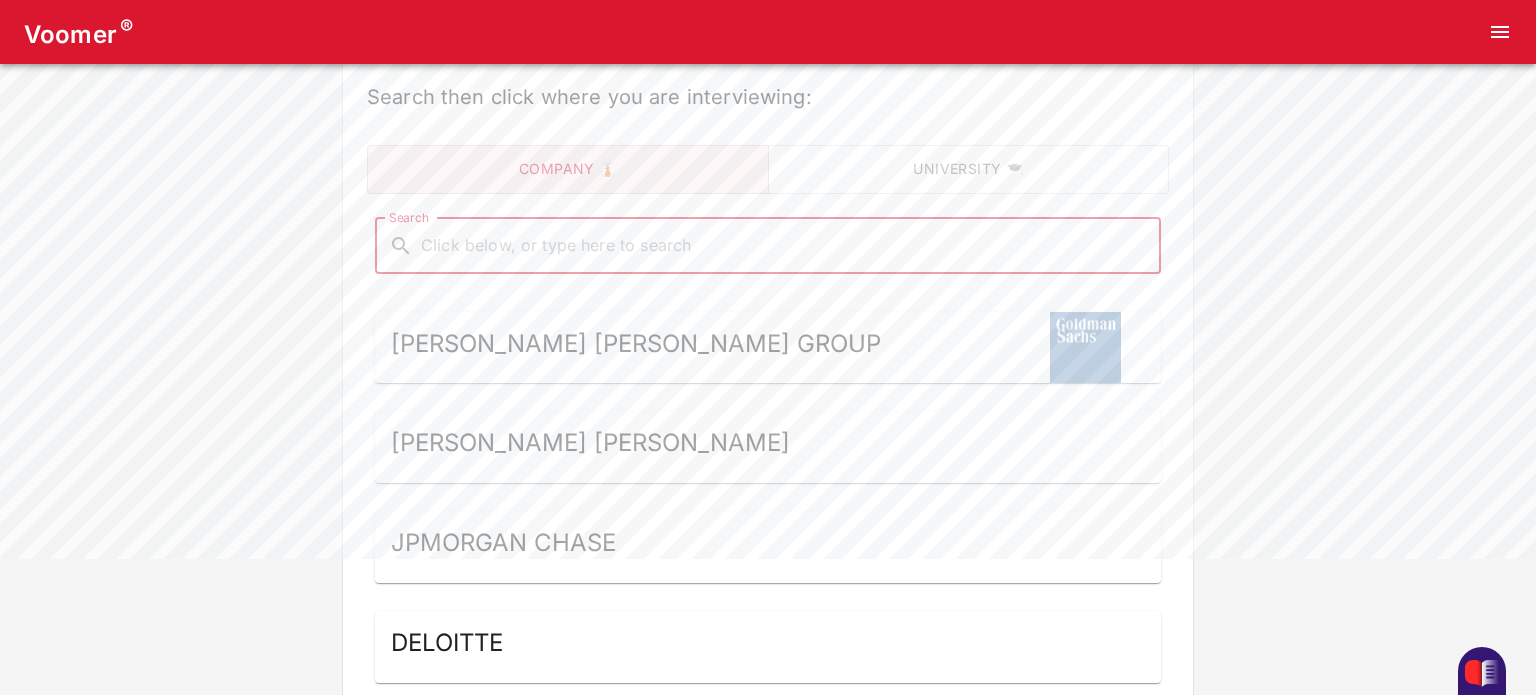 scroll, scrollTop: 140, scrollLeft: 0, axis: vertical 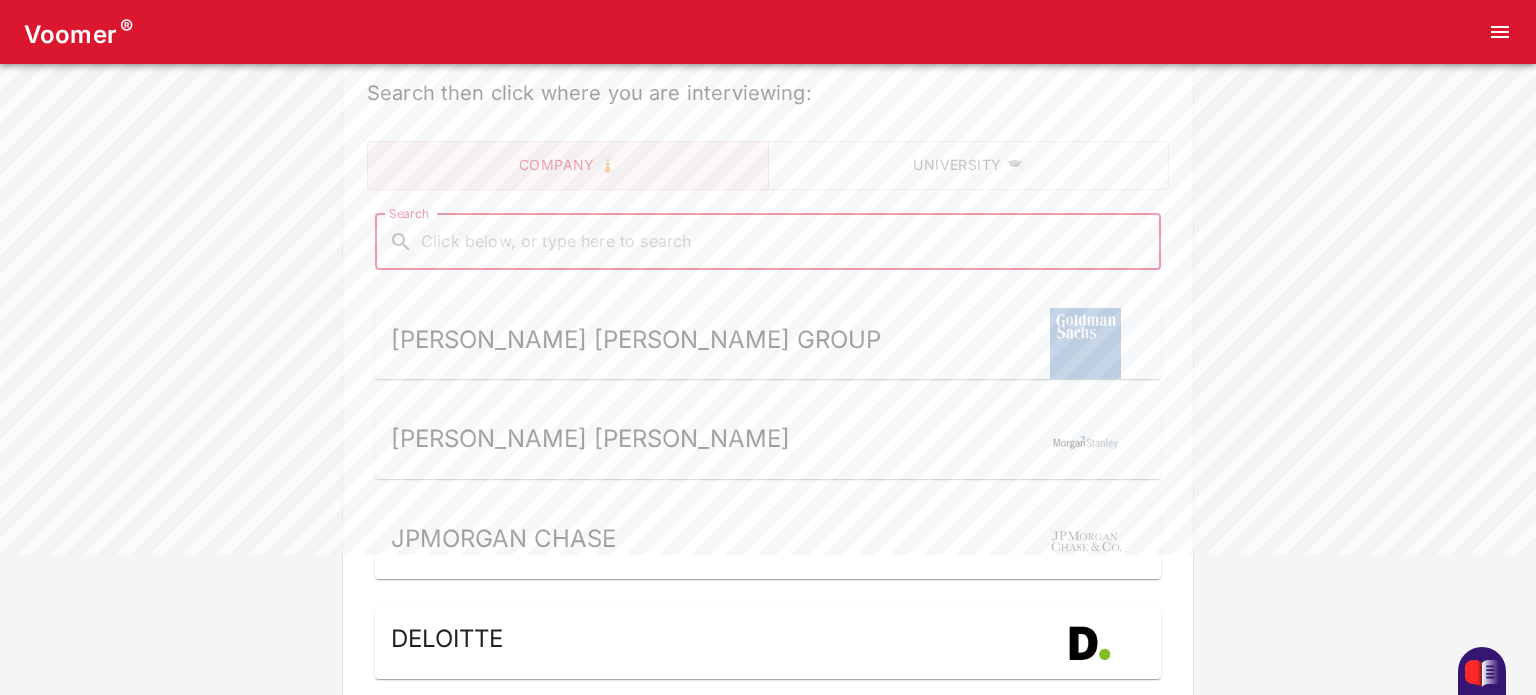 click on "Search" at bounding box center [784, 242] 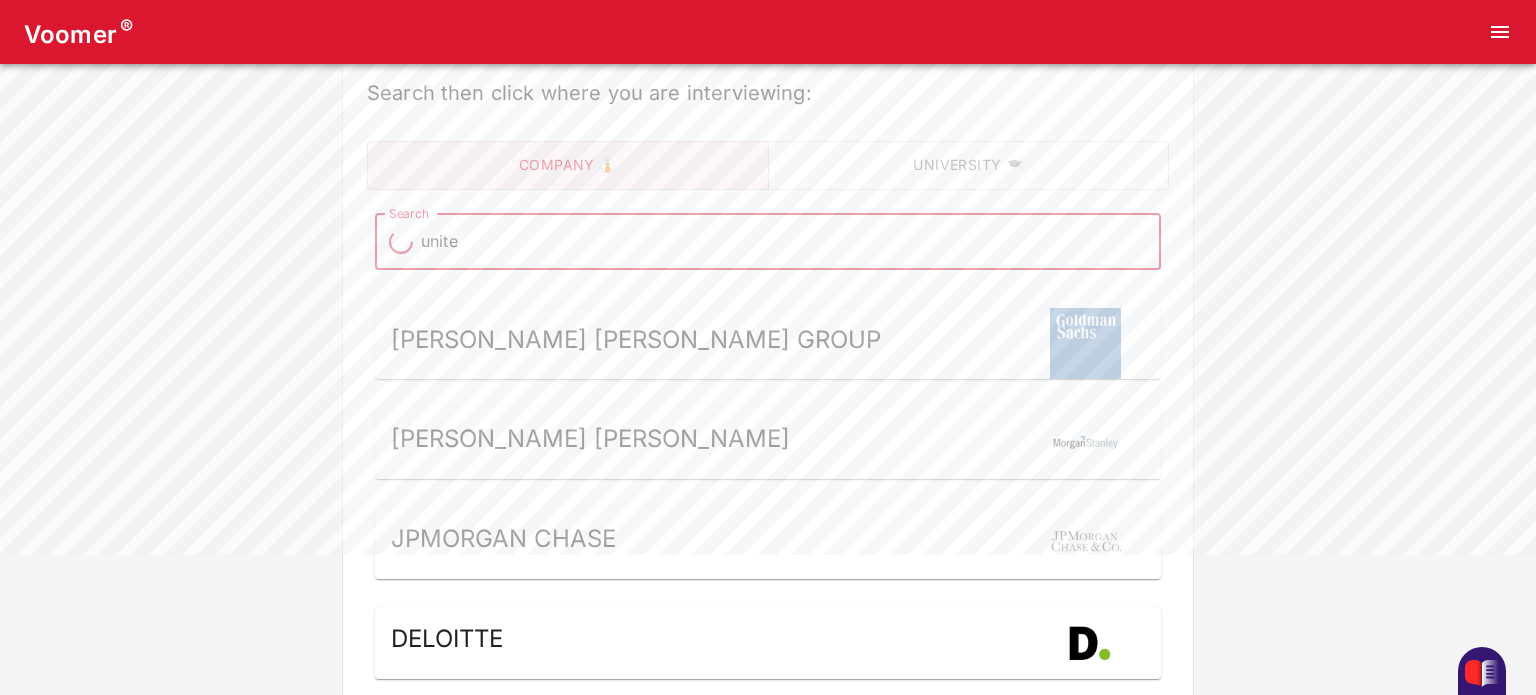 type on "united" 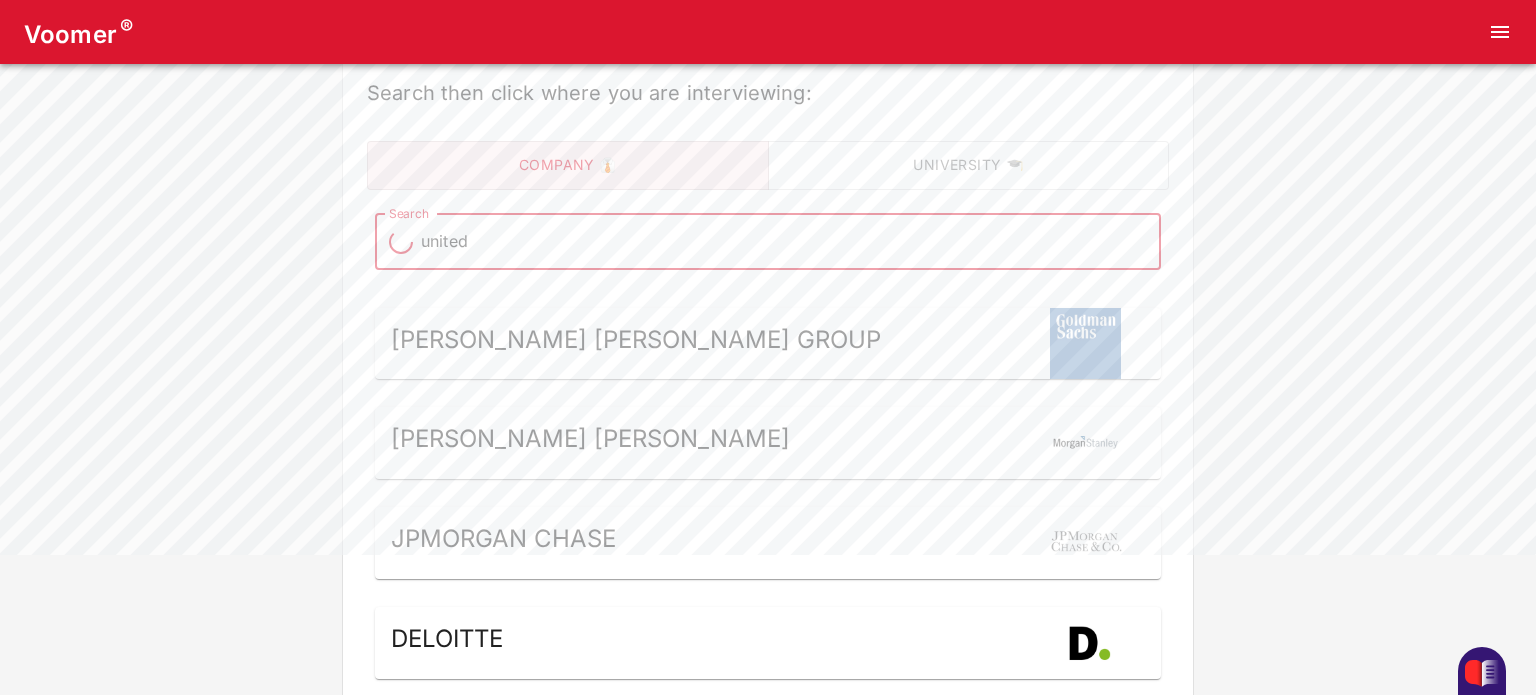 type on "united" 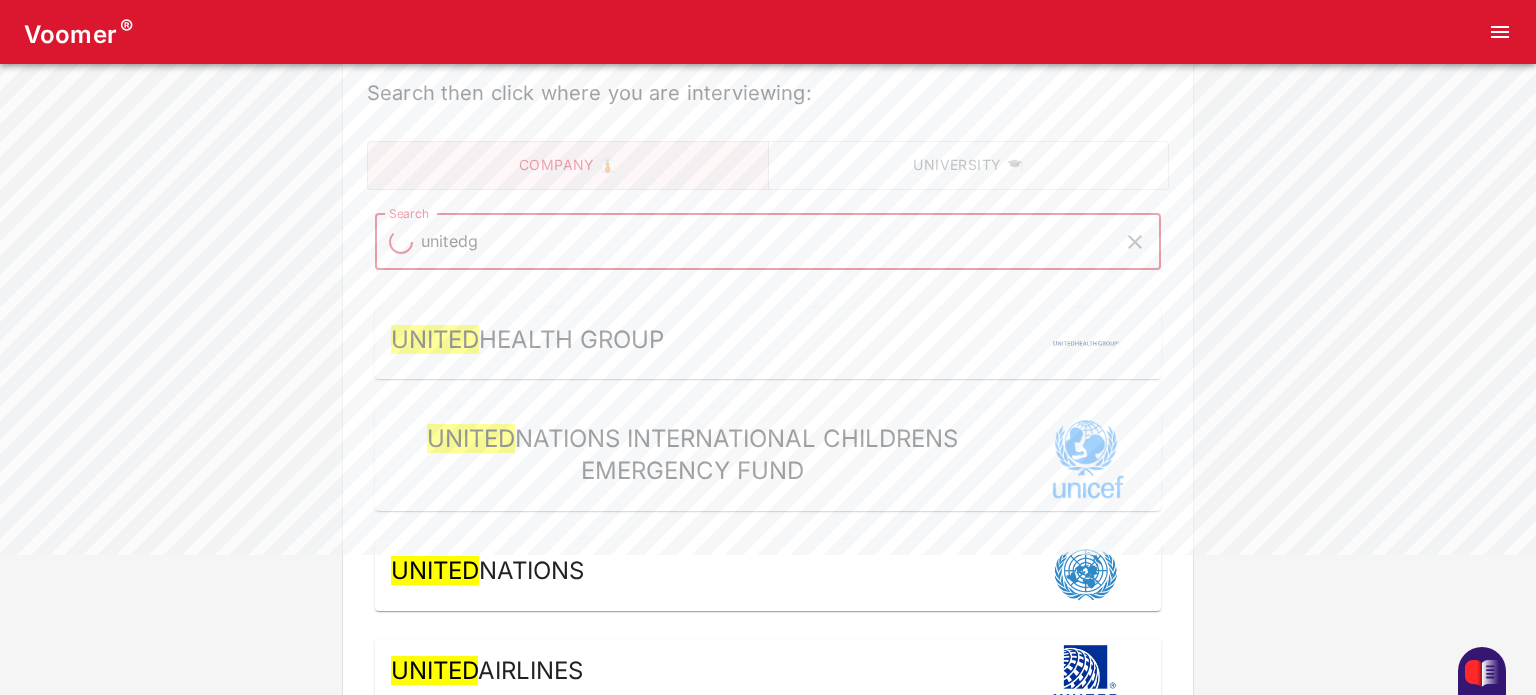type on "united" 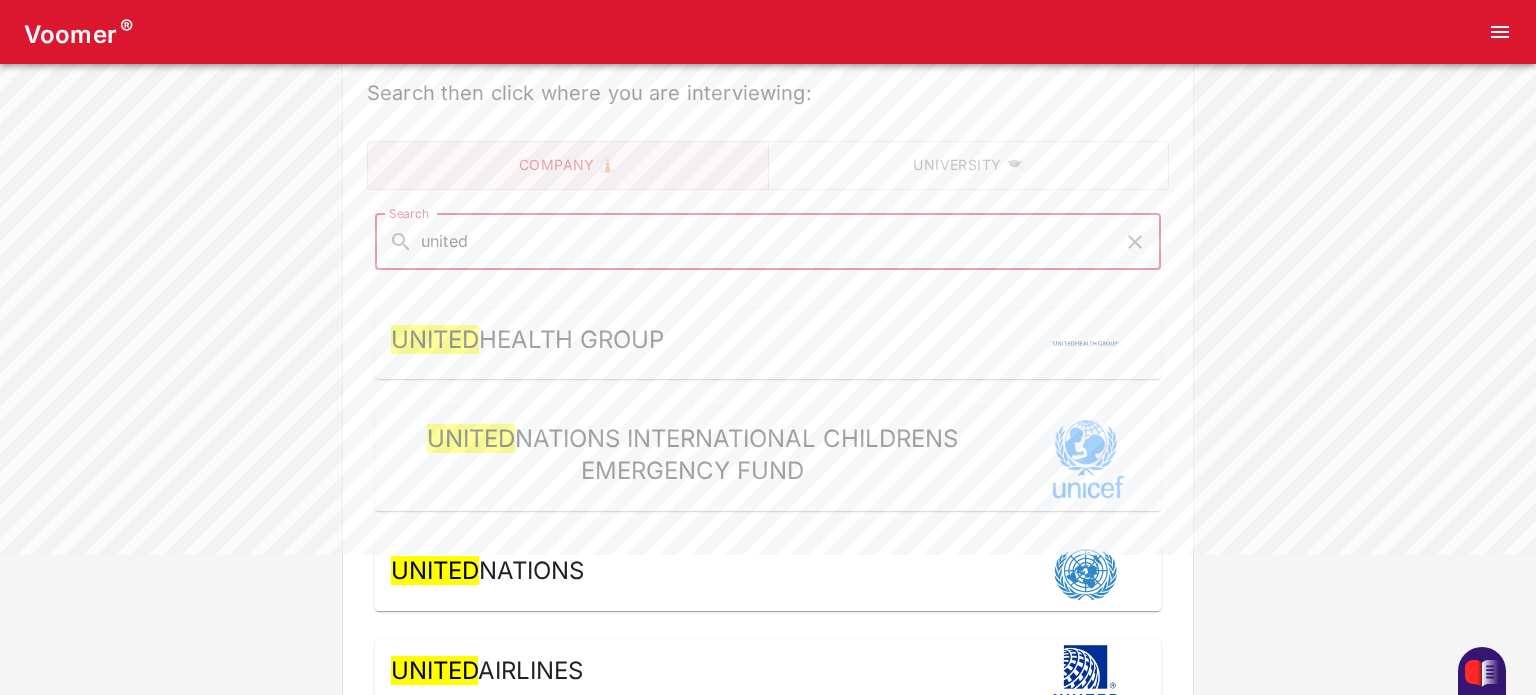 click on "Health Group" at bounding box center (571, 339) 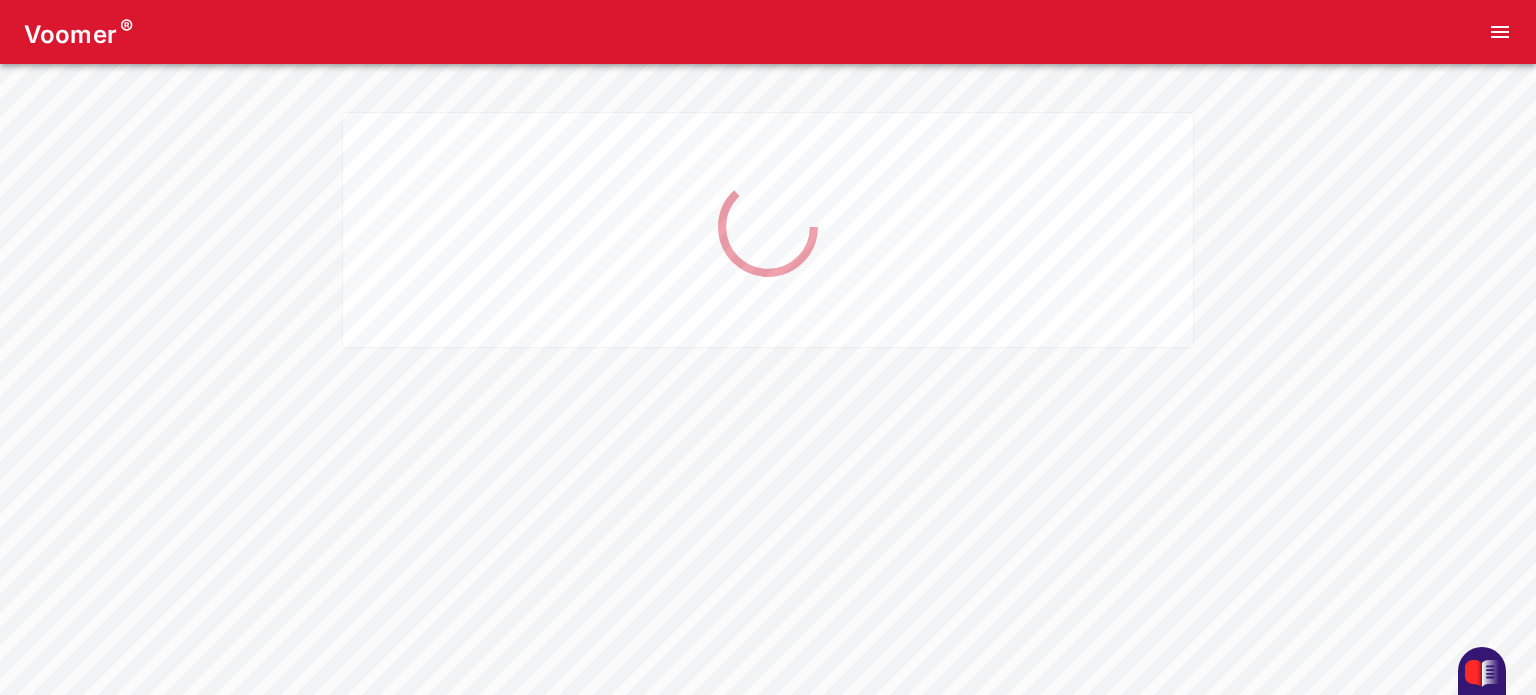 scroll, scrollTop: 0, scrollLeft: 0, axis: both 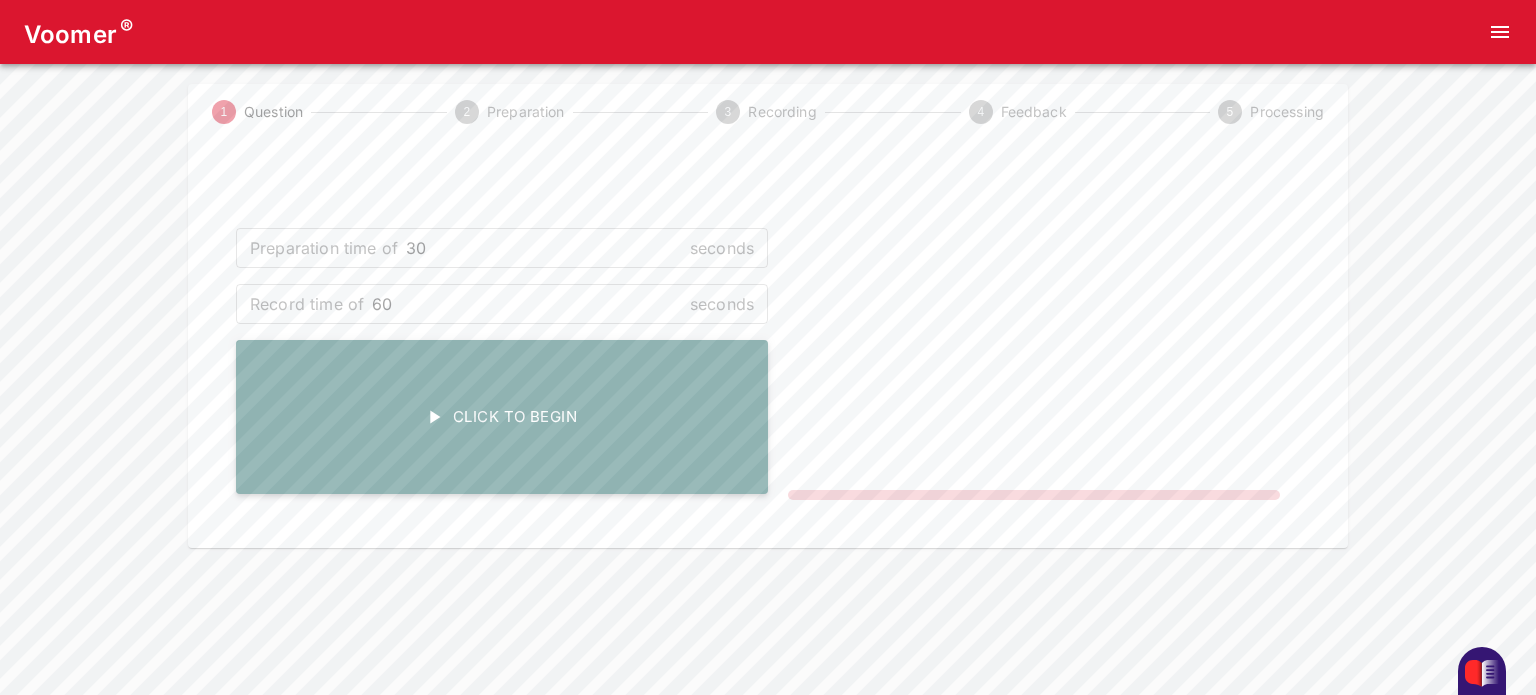 click on "Click To Begin" at bounding box center [502, 417] 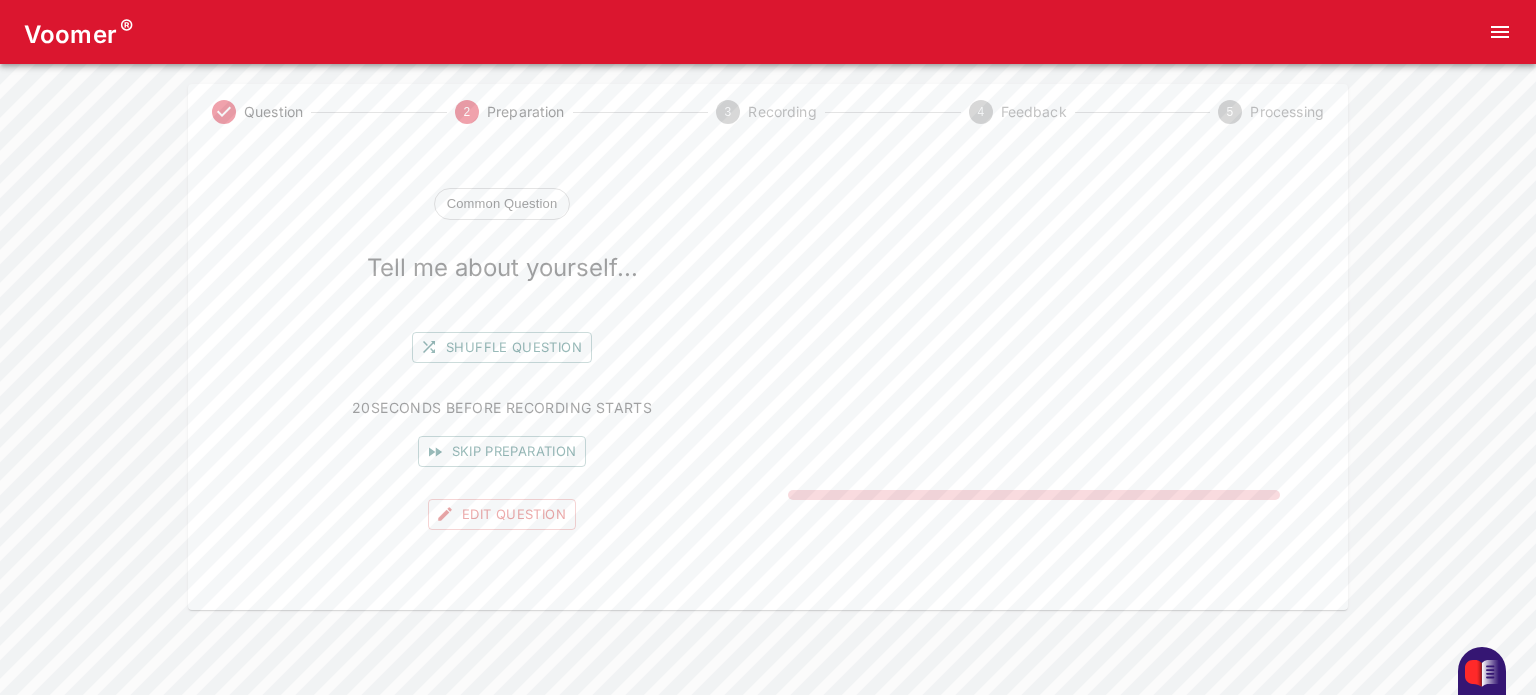 click on "NOT RECORDING" at bounding box center (1034, 354) 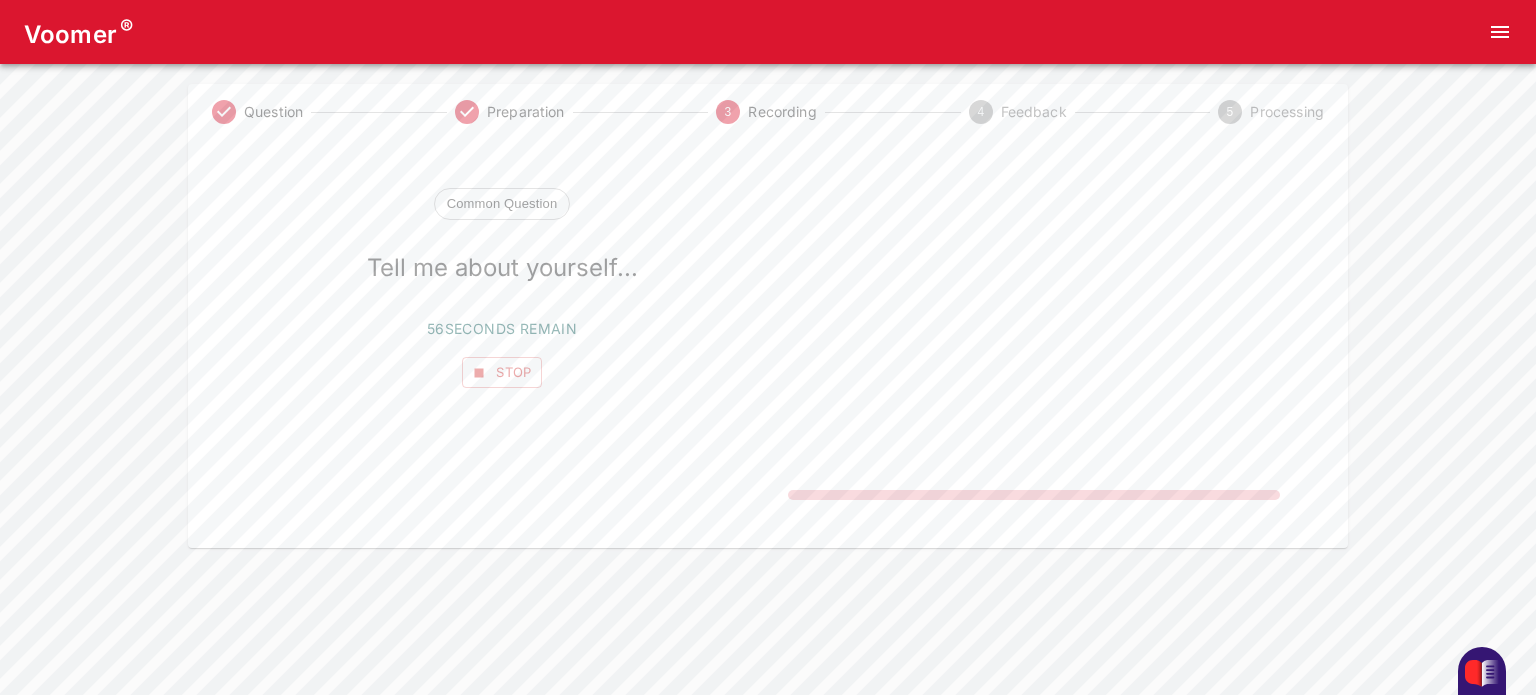 click on "Voomer ® Question Preparation 3 Recording 4 Feedback 5 Processing Common Question Tell me about yourself... 56  seconds remain Stop" at bounding box center [768, 274] 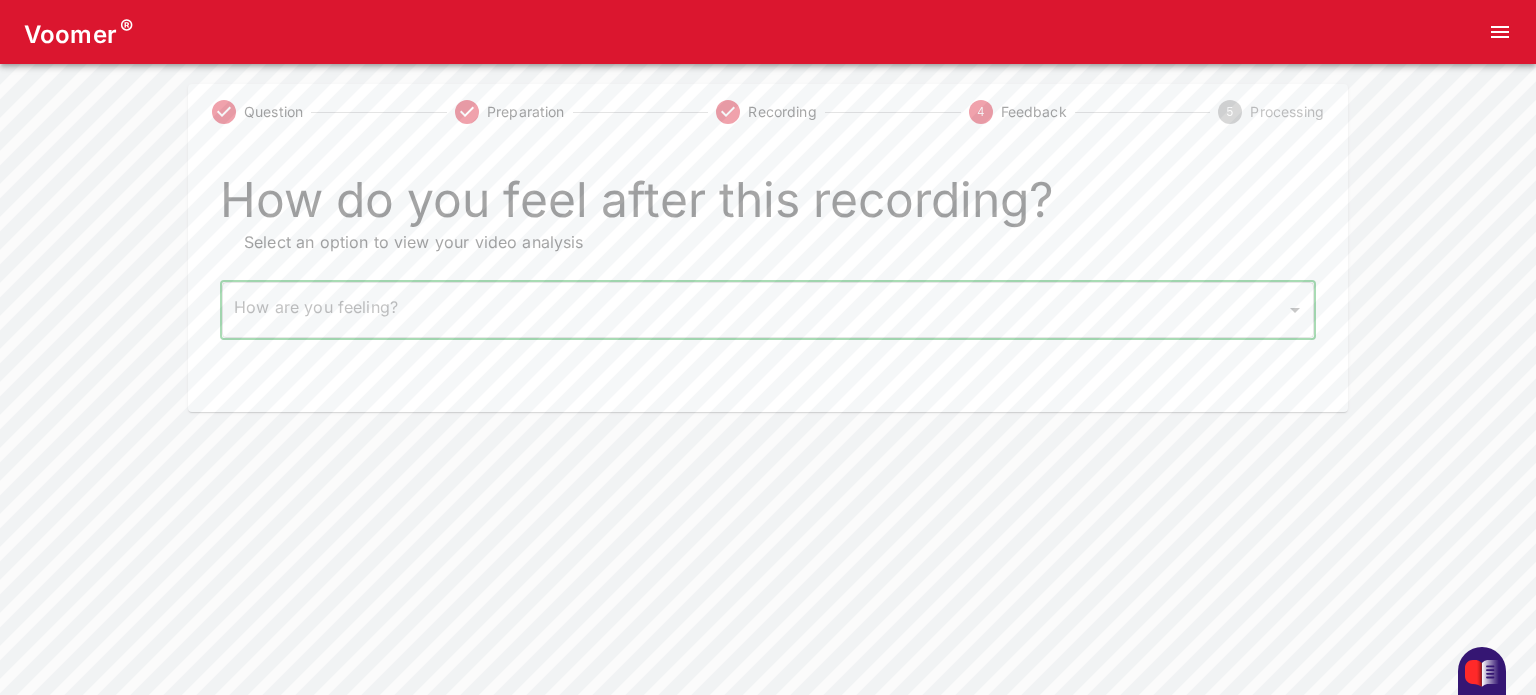 click on "Voomer ® Question Preparation Recording 4 Feedback 5 Processing How do you feel after this recording? Select an option to view your video analysis How are you feeling? ​ How are you feeling? Home Analysis Tokens: 0 Pricing Log Out" at bounding box center (768, 206) 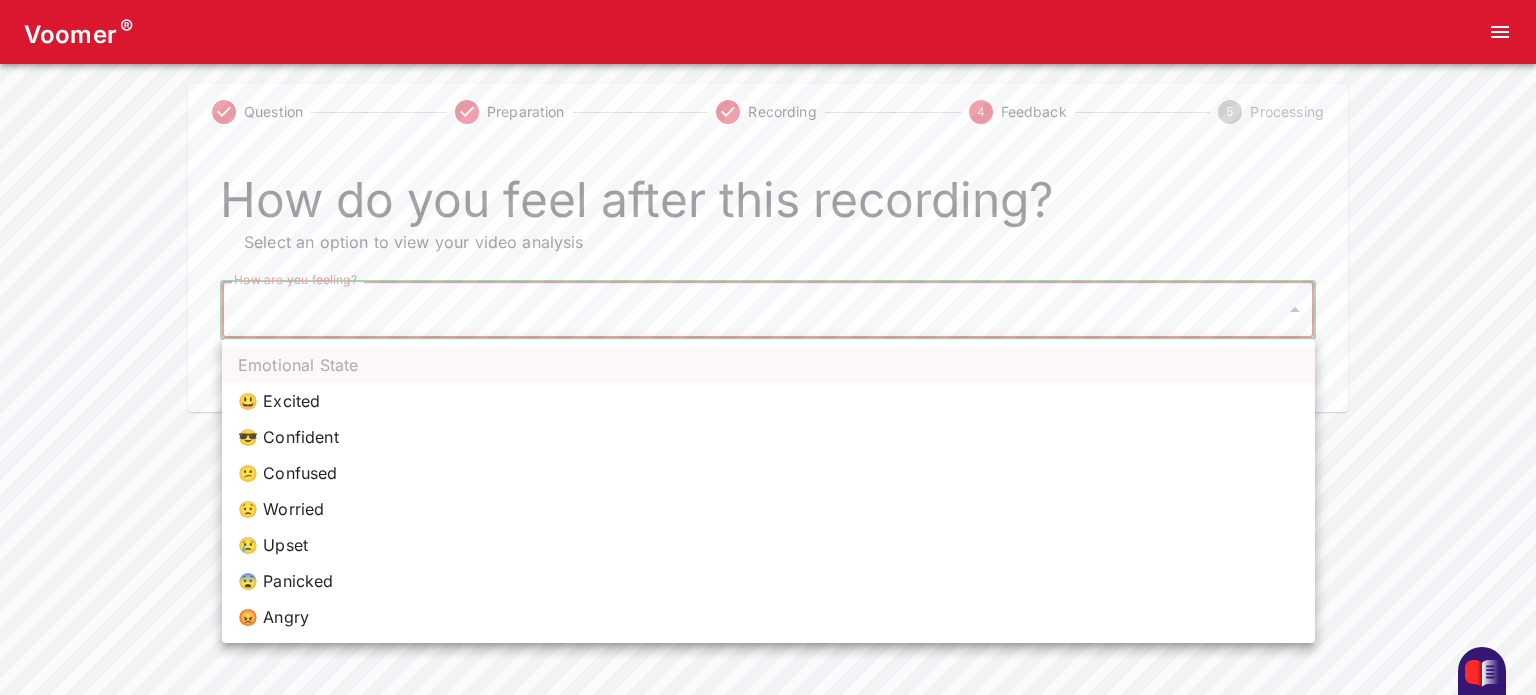 click on "😃 Excited" at bounding box center [768, 401] 